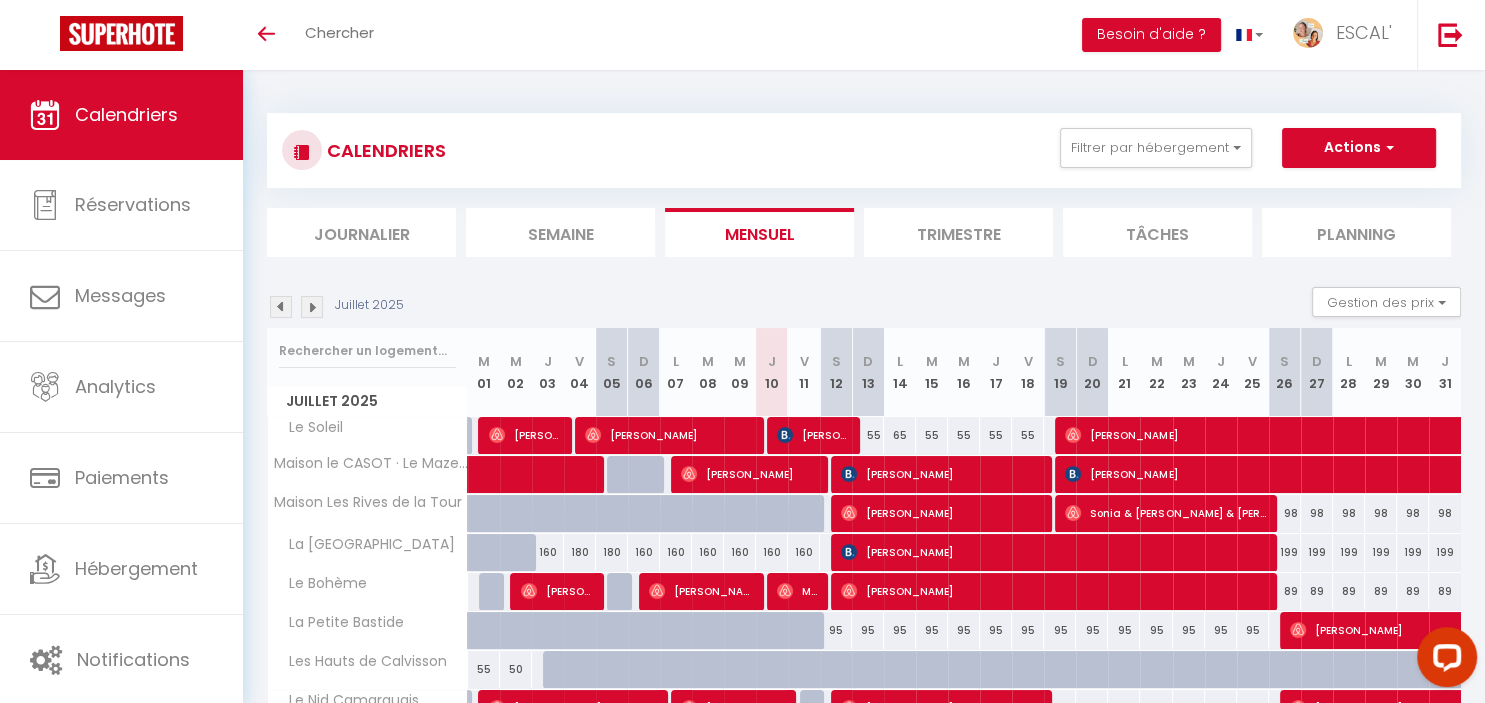 scroll, scrollTop: 0, scrollLeft: 0, axis: both 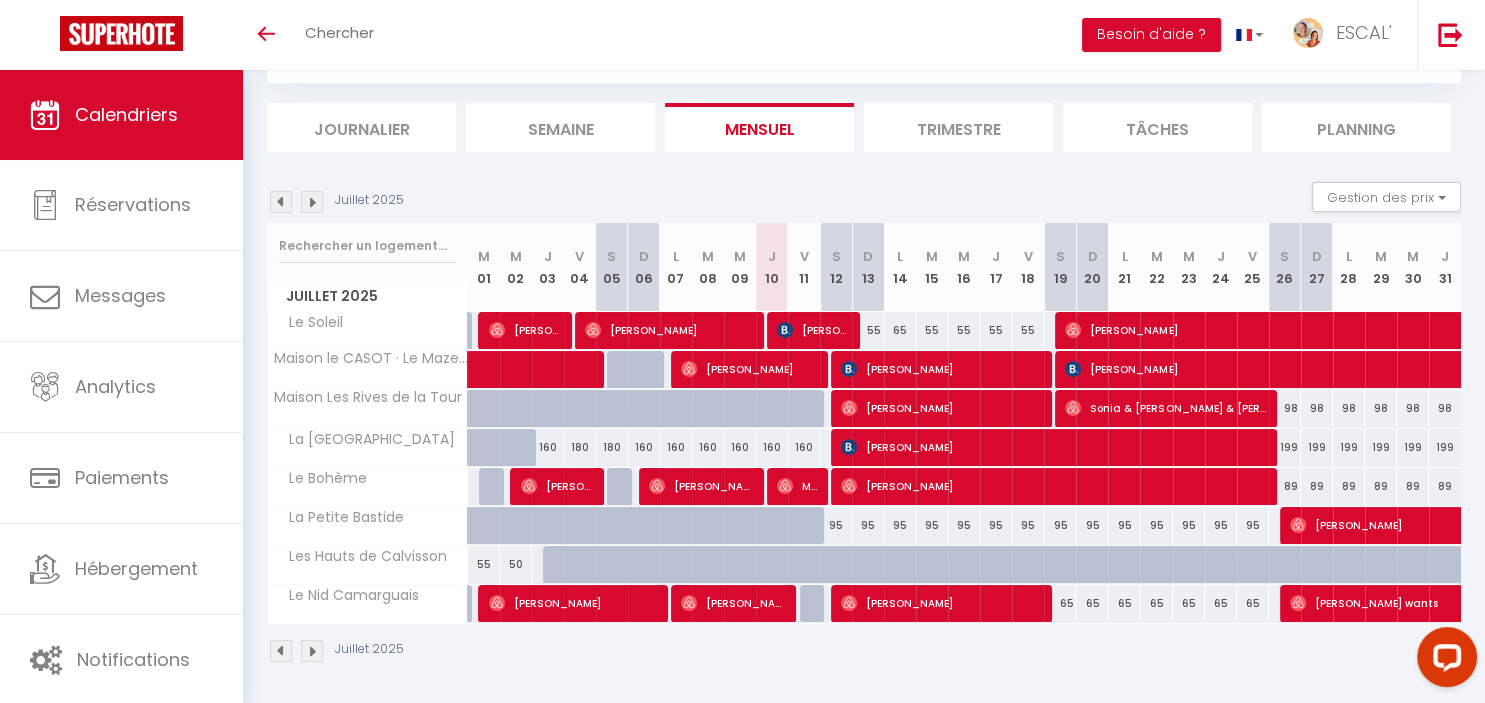 click on "[PERSON_NAME]" at bounding box center (1548, 369) 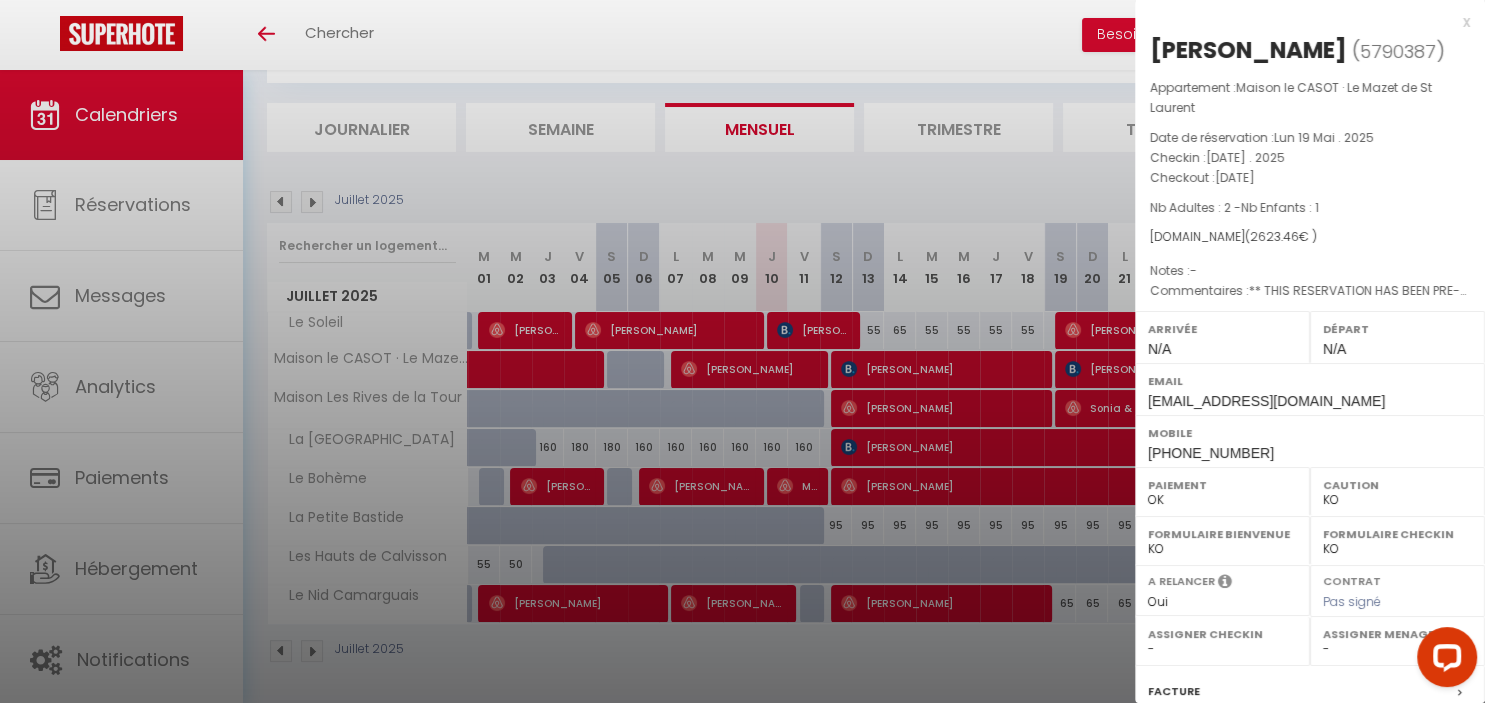 select on "39253" 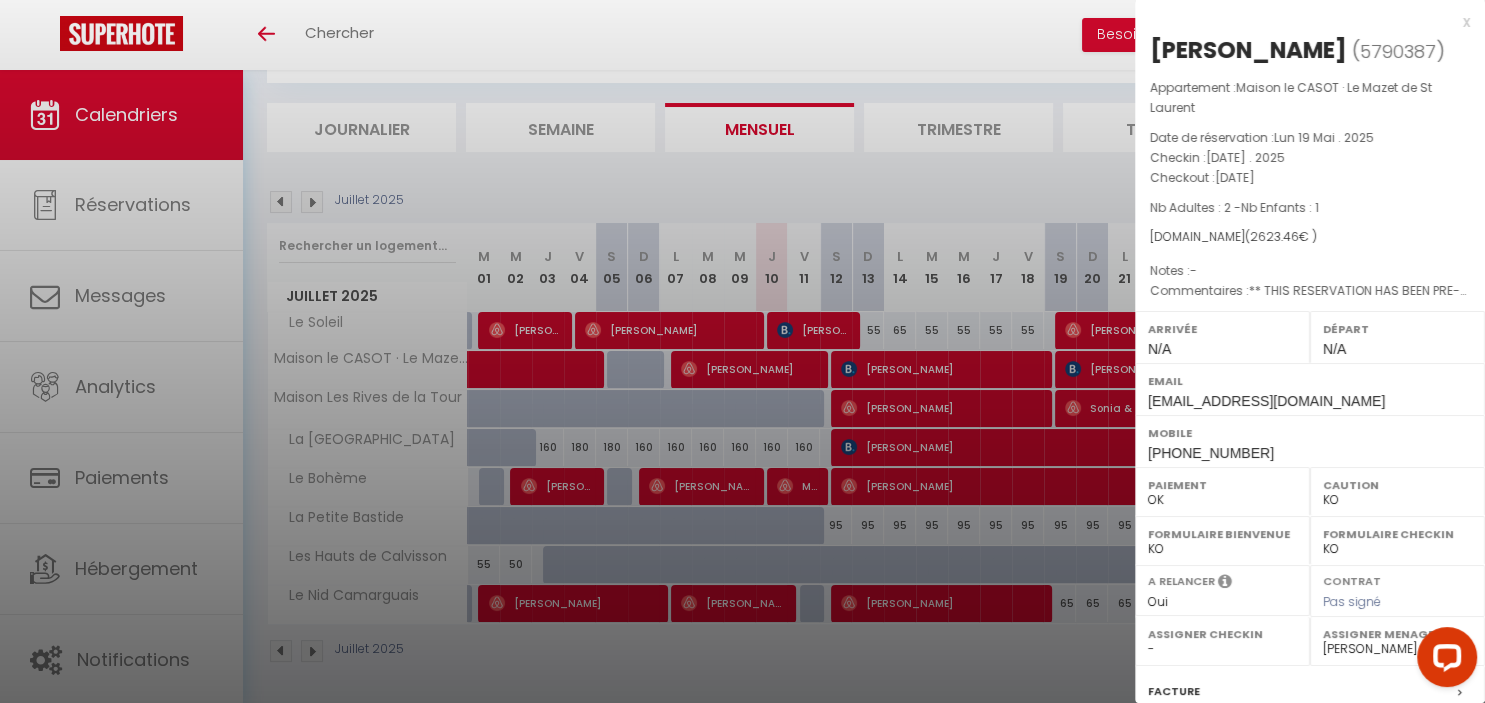 click on "Date de réservation :
[DATE]" at bounding box center [1310, 138] 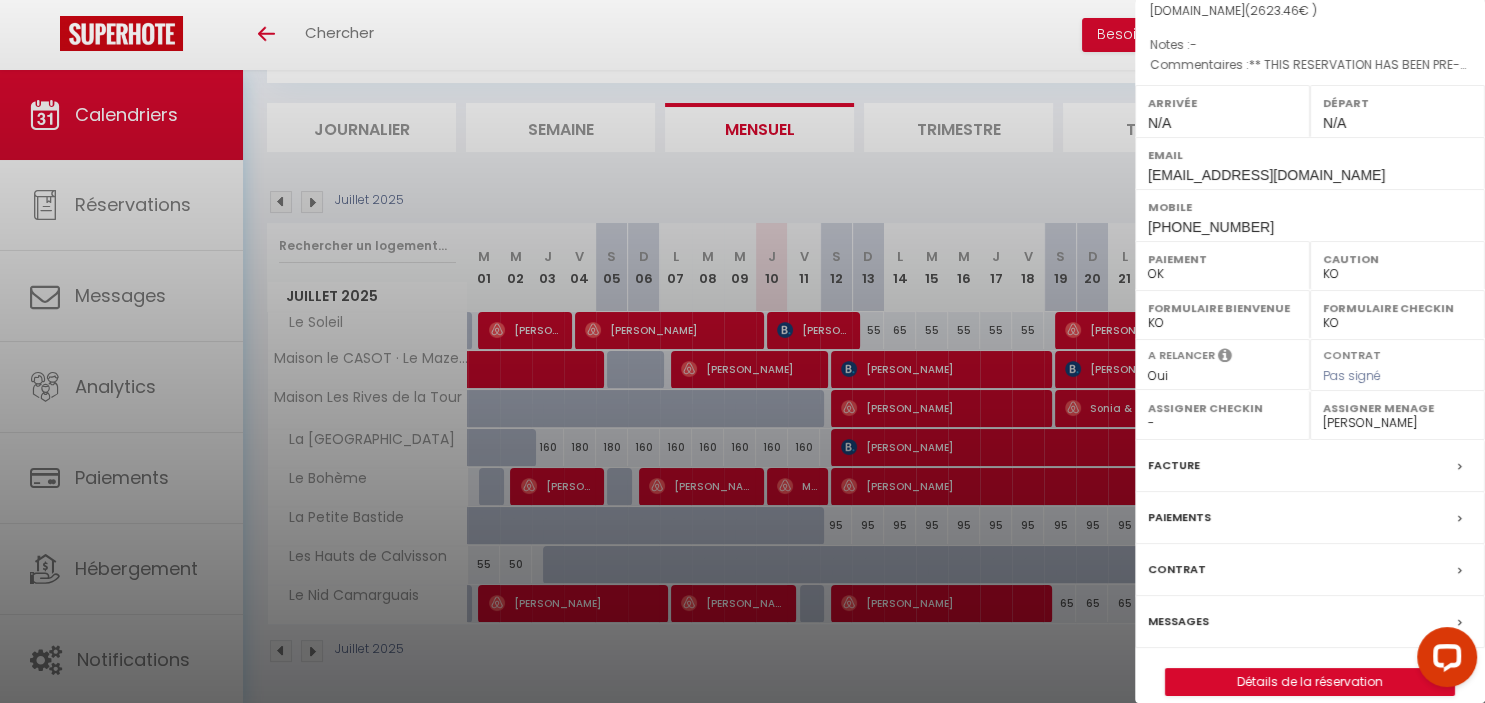 scroll, scrollTop: 278, scrollLeft: 0, axis: vertical 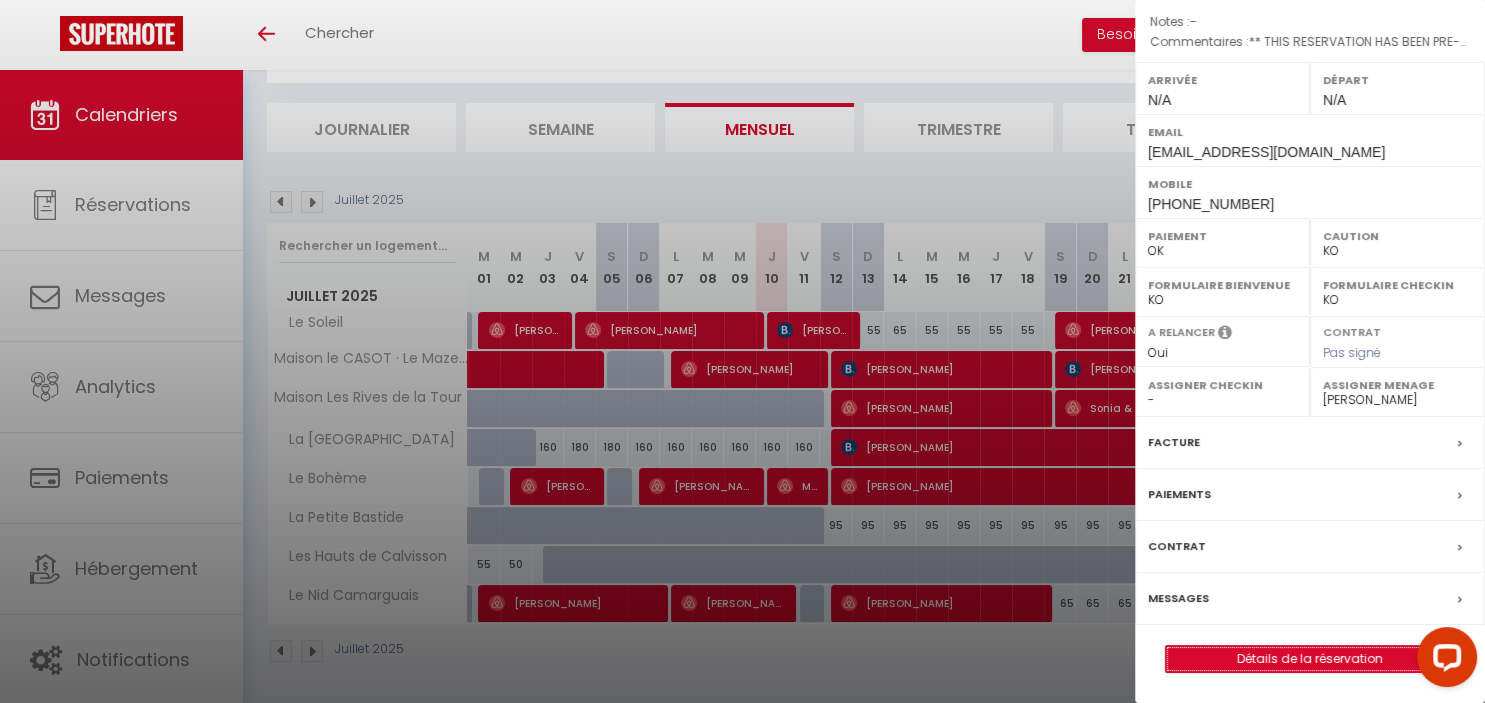 click on "Détails de la réservation" at bounding box center (1310, 659) 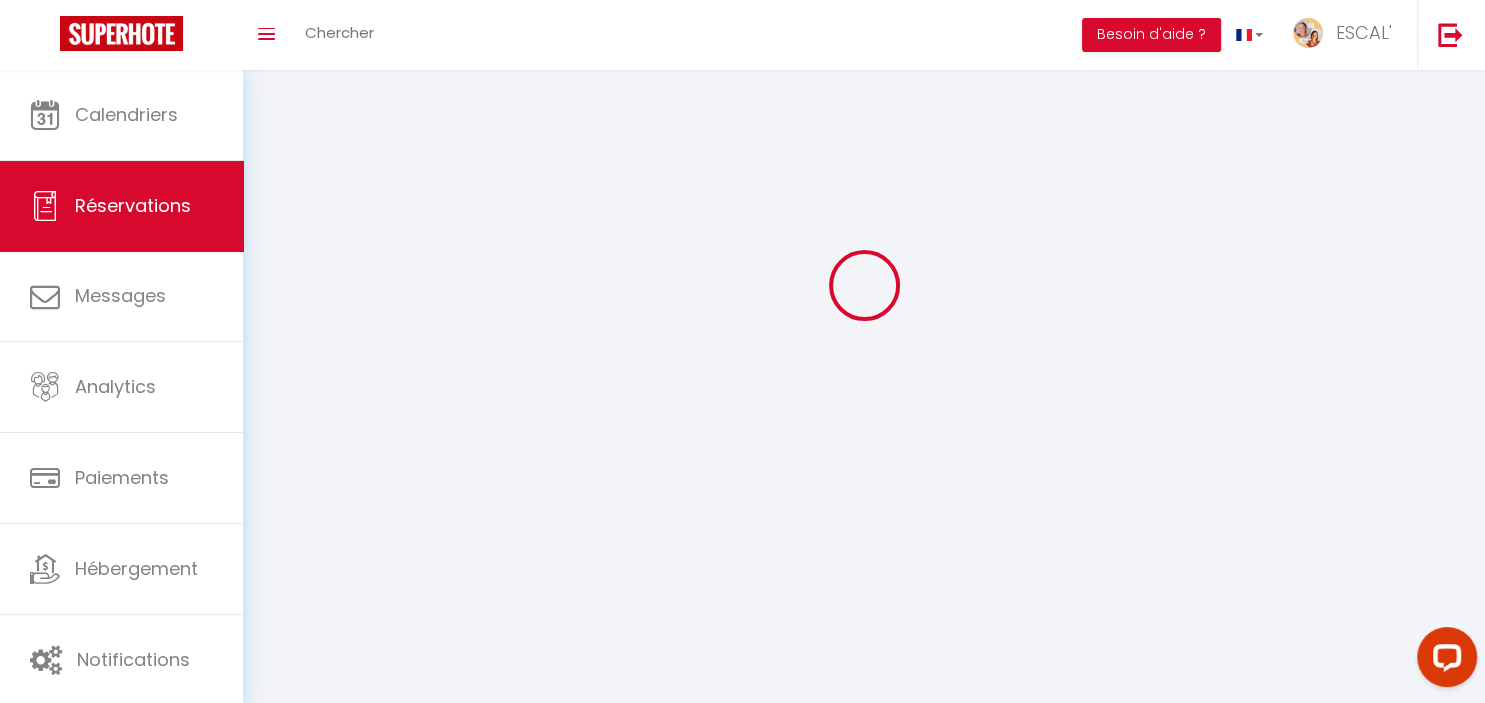 scroll, scrollTop: 0, scrollLeft: 0, axis: both 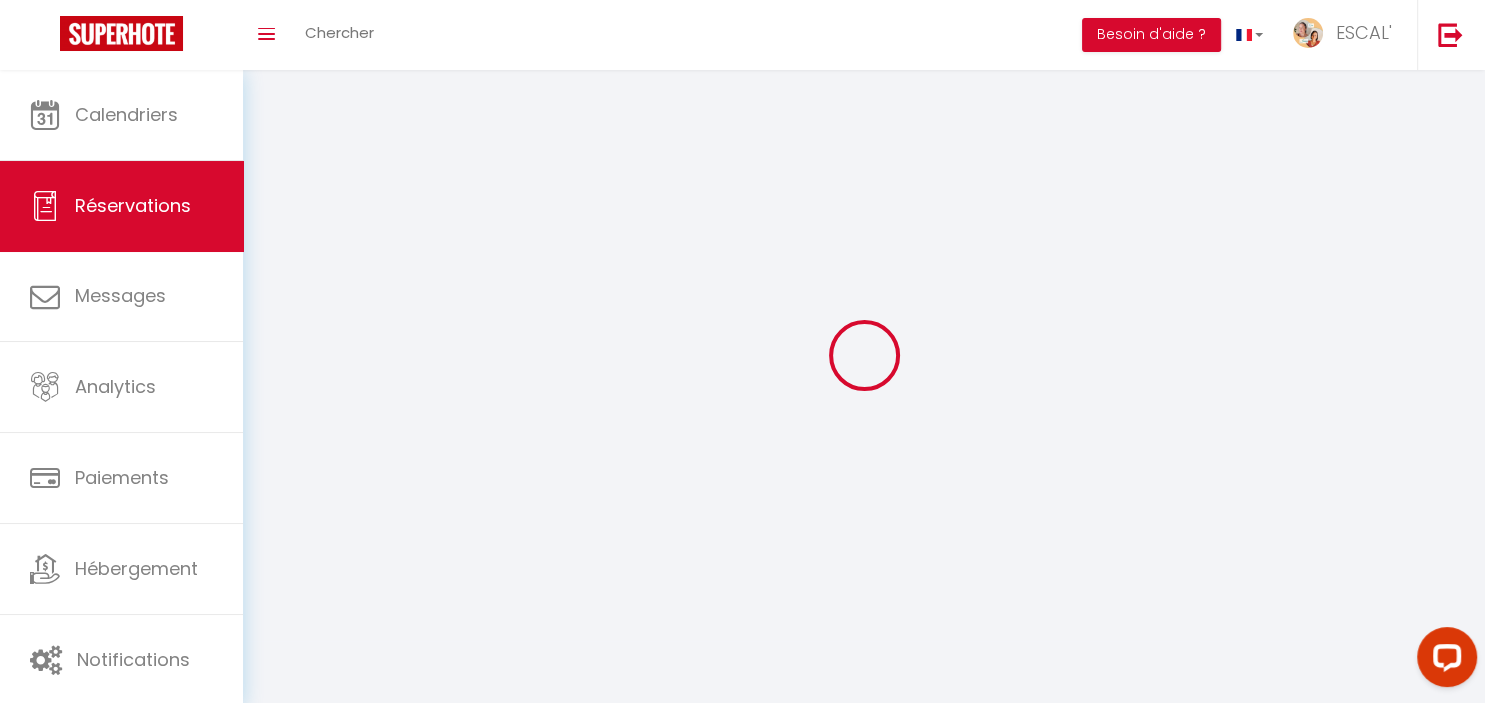 select 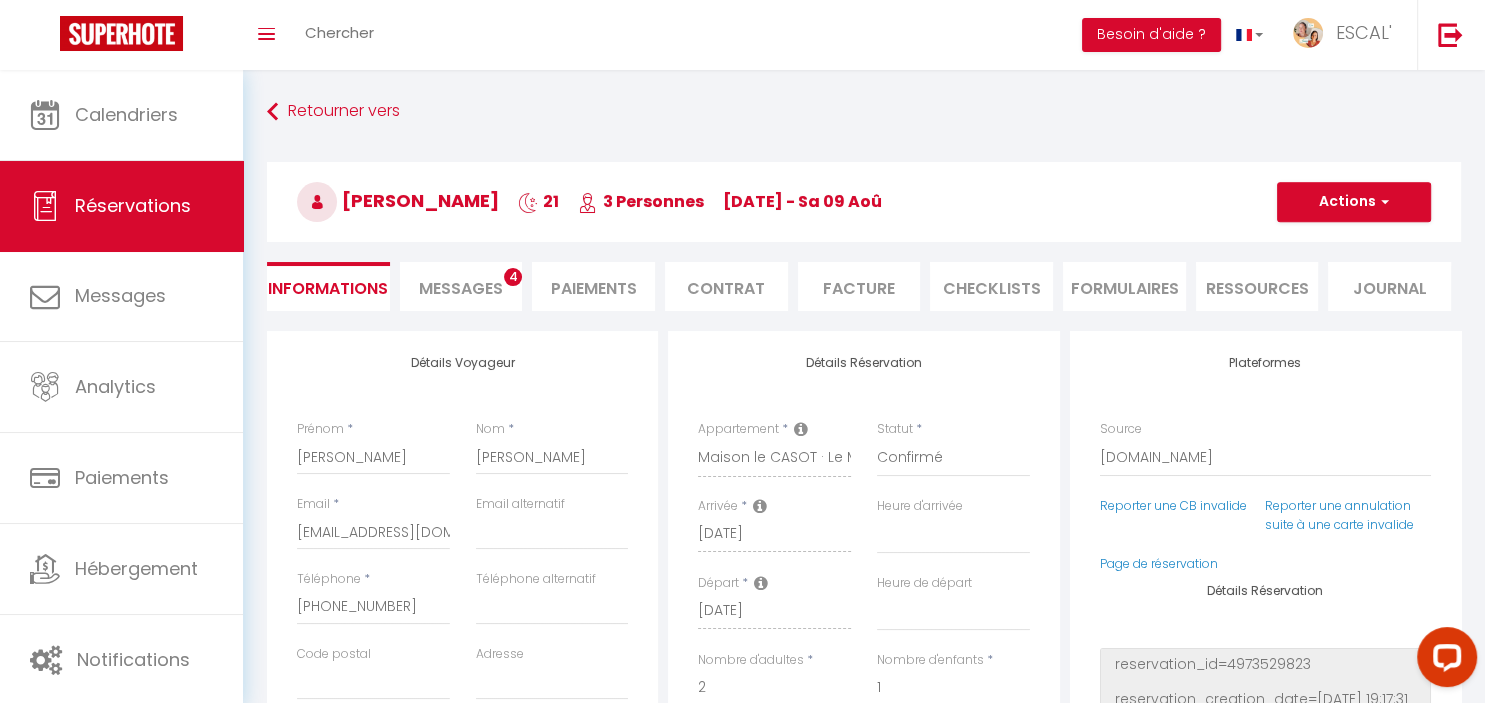 checkbox on "false" 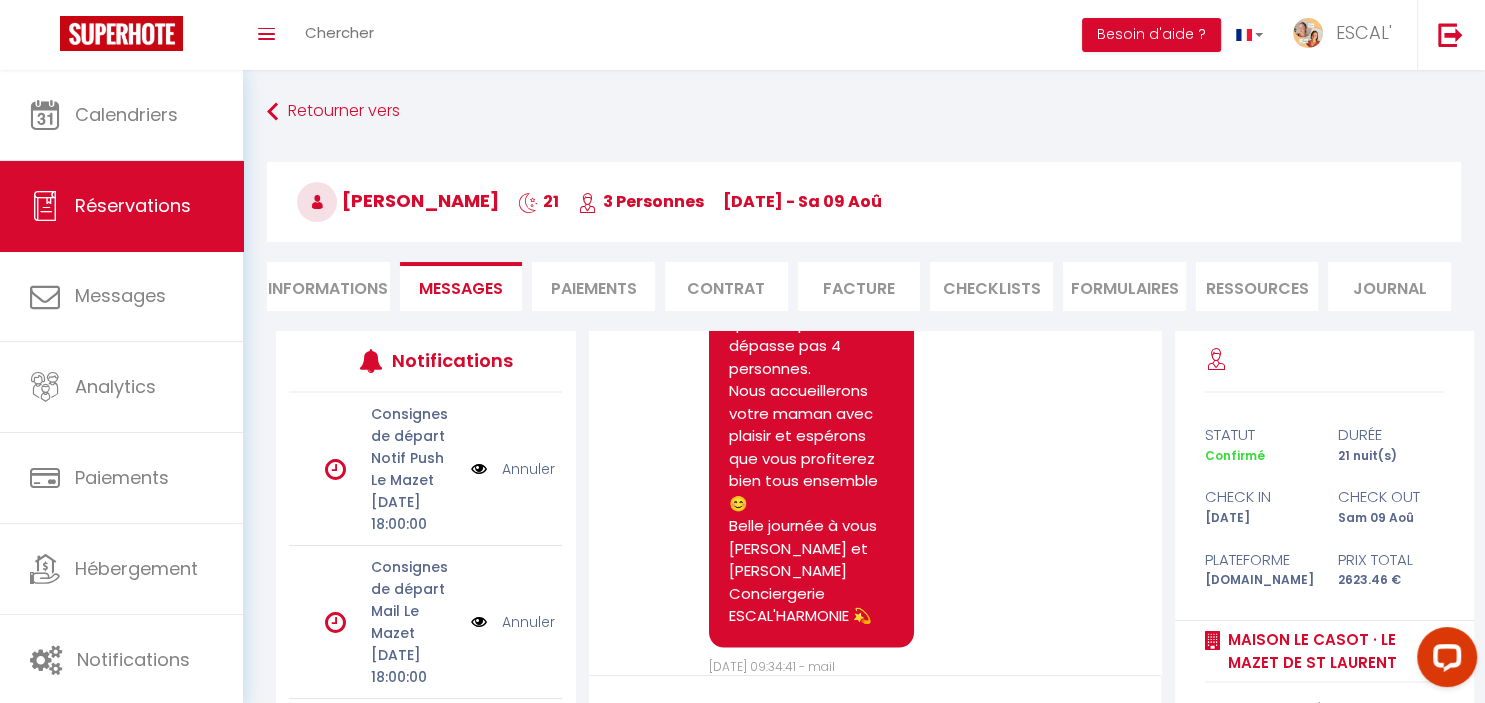 scroll, scrollTop: 4301, scrollLeft: 0, axis: vertical 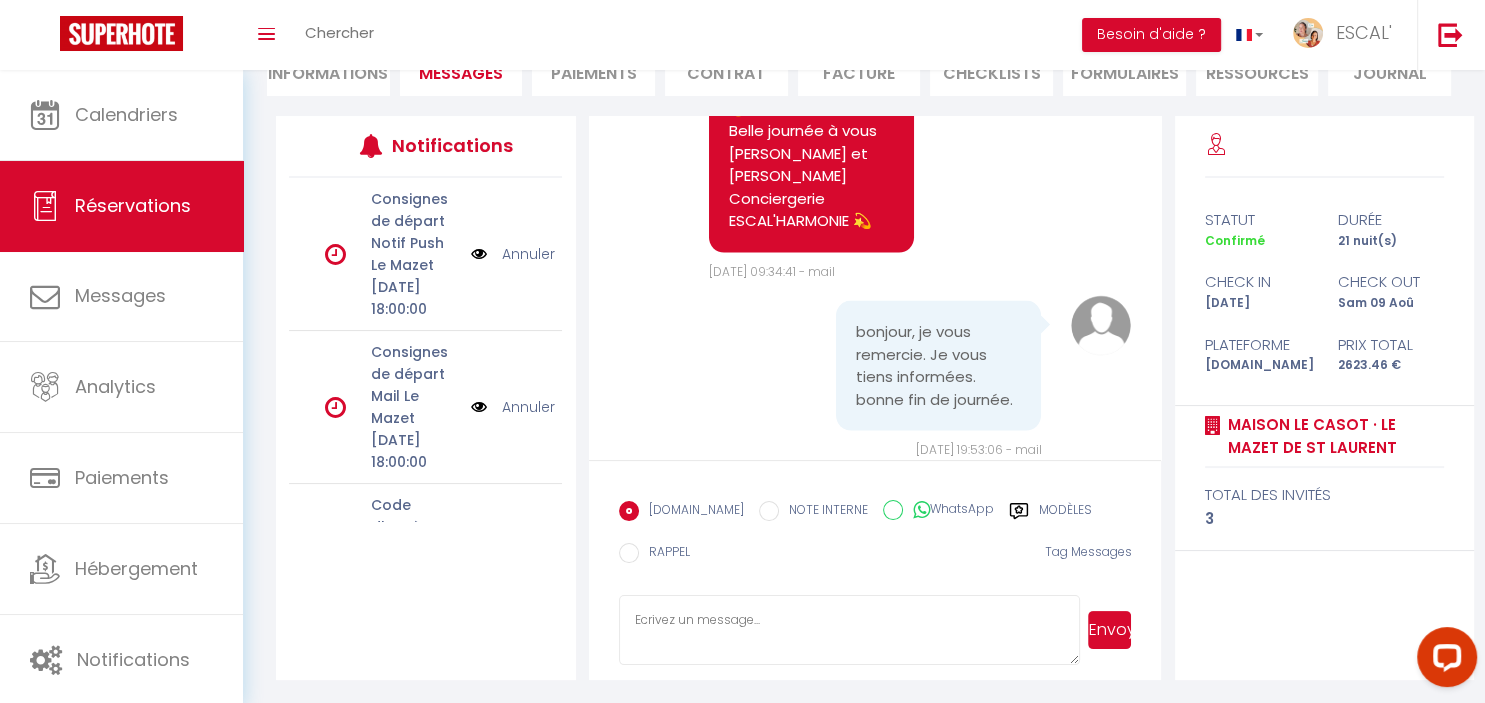 click at bounding box center [850, 630] 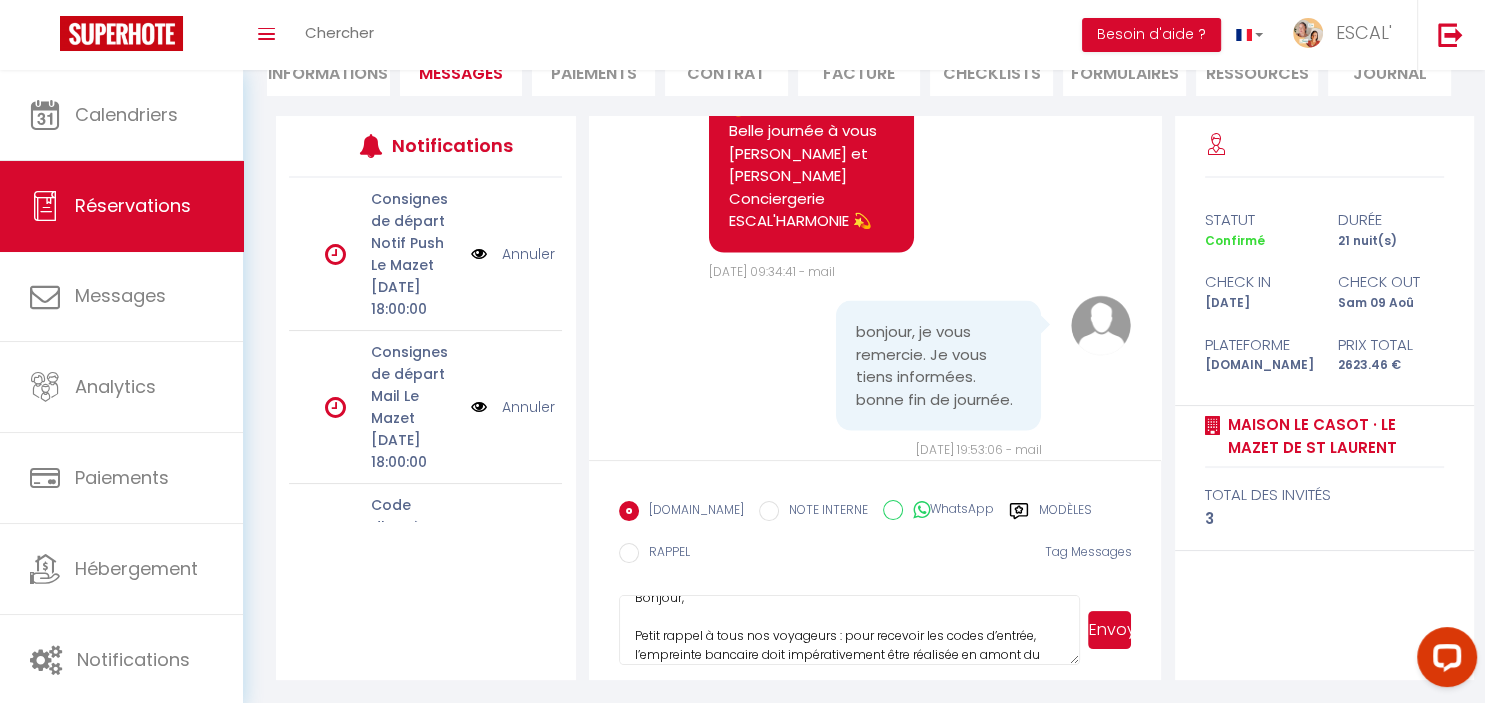 scroll, scrollTop: 41, scrollLeft: 0, axis: vertical 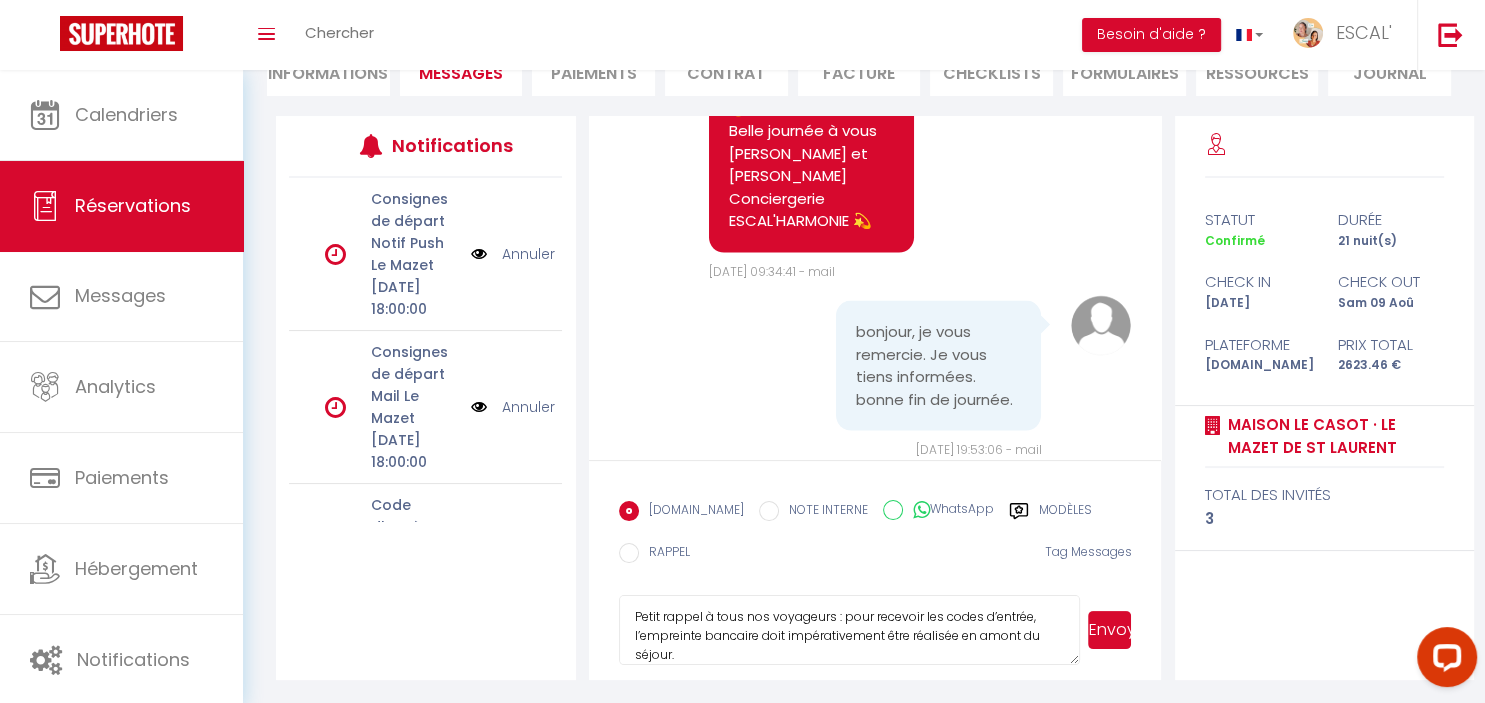 drag, startPoint x: 964, startPoint y: 637, endPoint x: 987, endPoint y: 662, distance: 33.970577 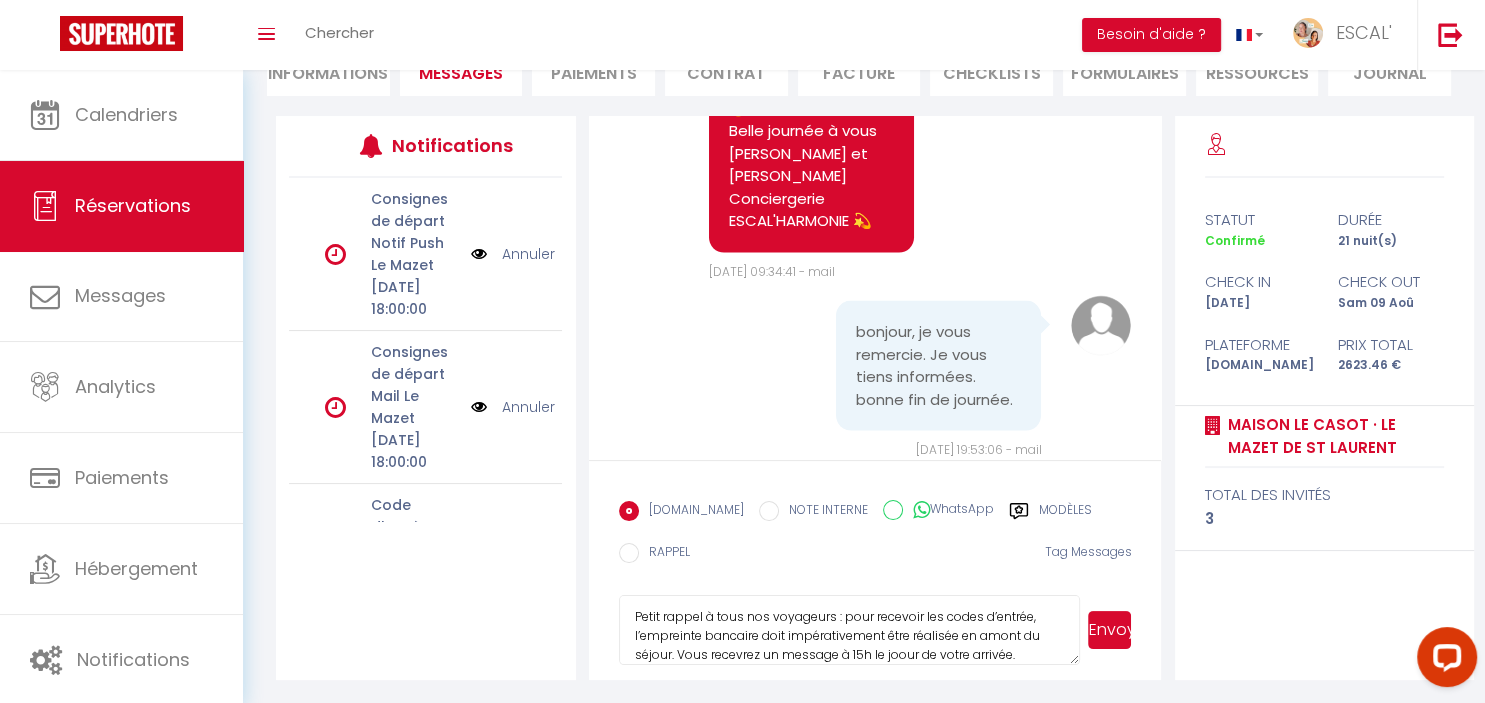 click on "Bonjour,
Petit rappel à tous nos voyageurs : pour recevoir les codes d’entrée, l’empreinte bancaire doit impérativement être réalisée en amont du séjour. Vous recevrez un message à 15h le joour de votre arrivée.
⚠️ Même si aucun montant n’est débité, il est essentiel que le compte soit suffisamment approvisionné pour que la vérification puisse aboutir. Sans cela, l’accès au logement ne pourra pas être garanti.
Merci de votre compréhension,
À très bientôt !" at bounding box center [850, 630] 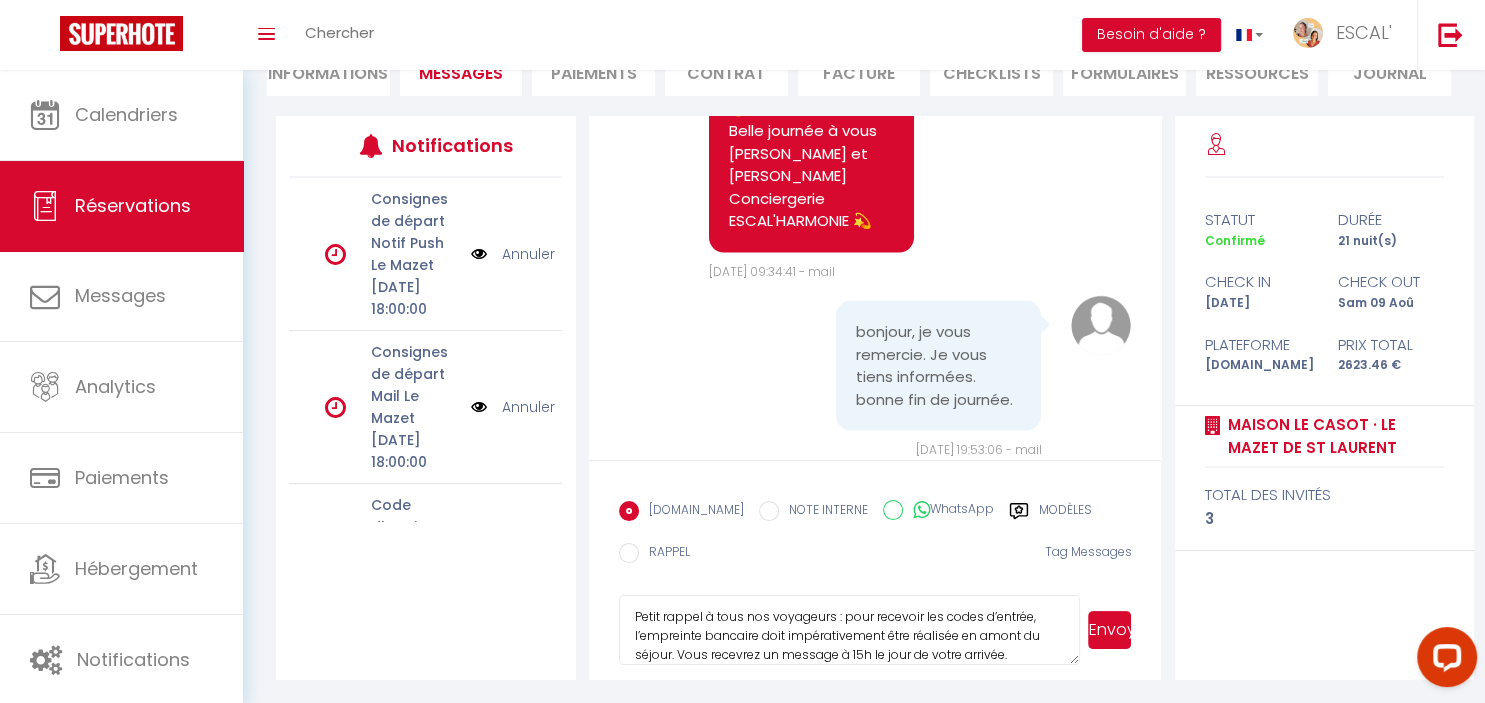 click on "Bonjour,
Petit rappel à tous nos voyageurs : pour recevoir les codes d’entrée, l’empreinte bancaire doit impérativement être réalisée en amont du séjour. Vous recevrez un message à 15h le jour de votre arrivée.
⚠️ Même si aucun montant n’est débité, il est essentiel que le compte soit suffisamment approvisionné pour que la vérification puisse aboutir. Sans cela, l’accès au logement ne pourra pas être garanti.
Merci de votre compréhension,
À très bientôt !" at bounding box center [850, 630] 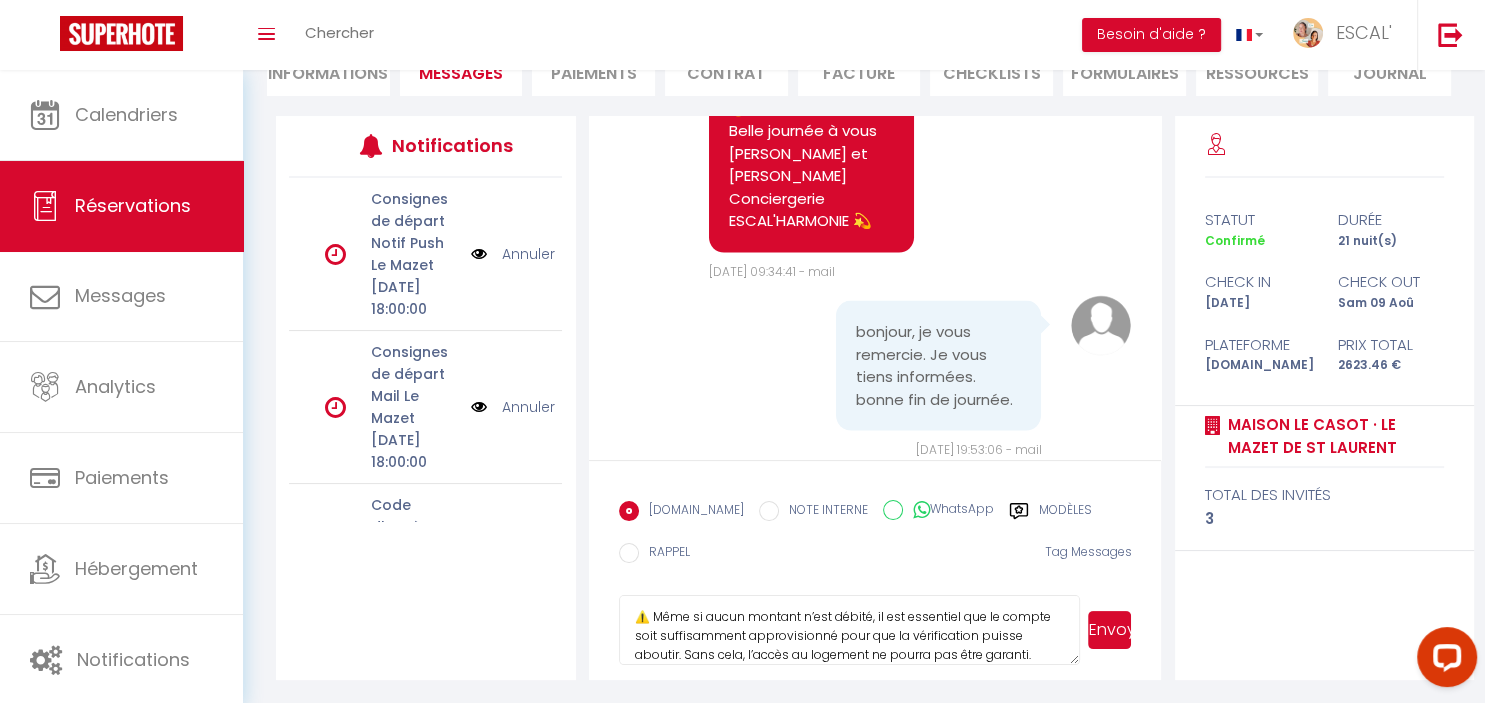 scroll, scrollTop: 154, scrollLeft: 0, axis: vertical 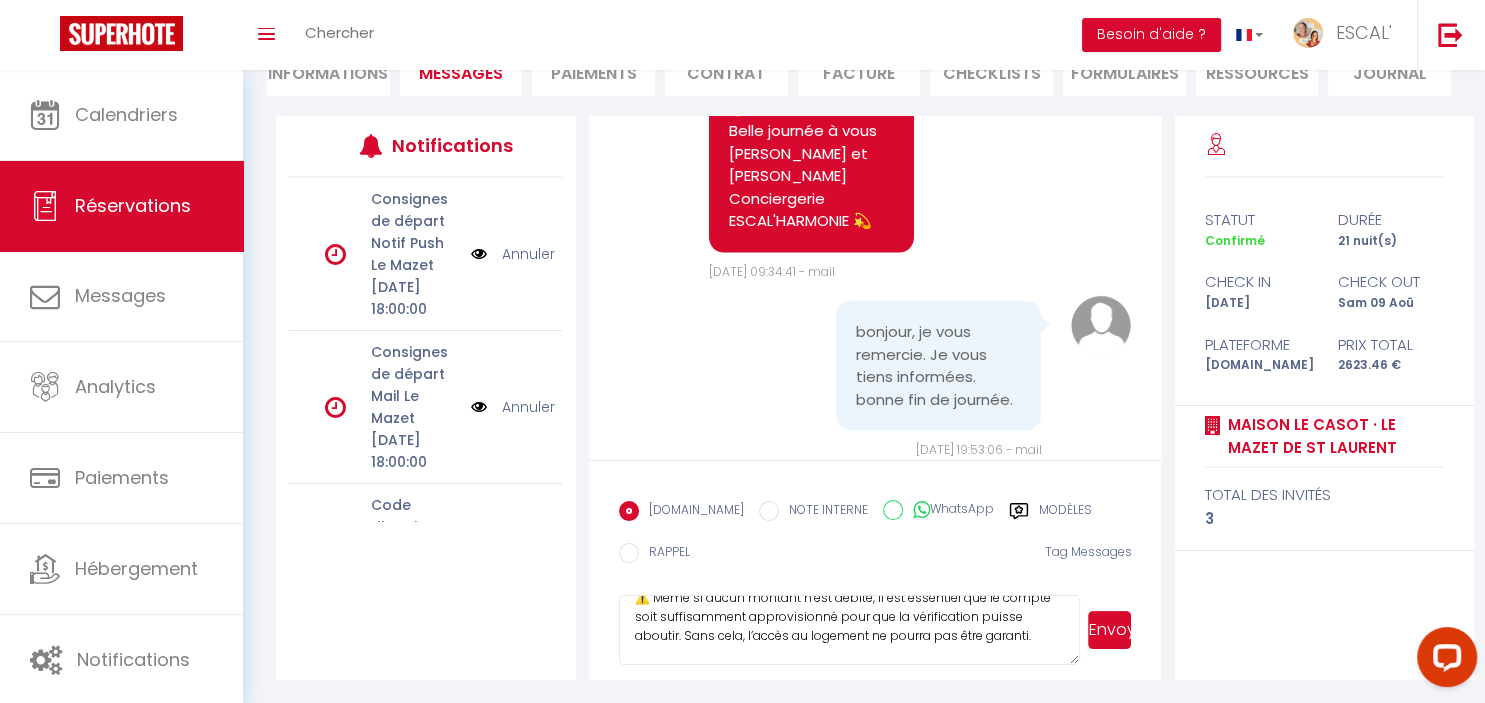 click on "Bonjour,
Petit rappel à tous nos voyageurs : pour recevoir les codes d’entrée, l’empreinte bancaire doit impérativement être réalisée en amont du séjour. Vous recevrez un message à 15h le jour de votre arrivée pour l'effectuer.
⚠️ Même si aucun montant n’est débité, il est essentiel que le compte soit suffisamment approvisionné pour que la vérification puisse aboutir. Sans cela, l’accès au logement ne pourra pas être garanti.
Merci de votre compréhension,
À très bientôt !" at bounding box center [850, 630] 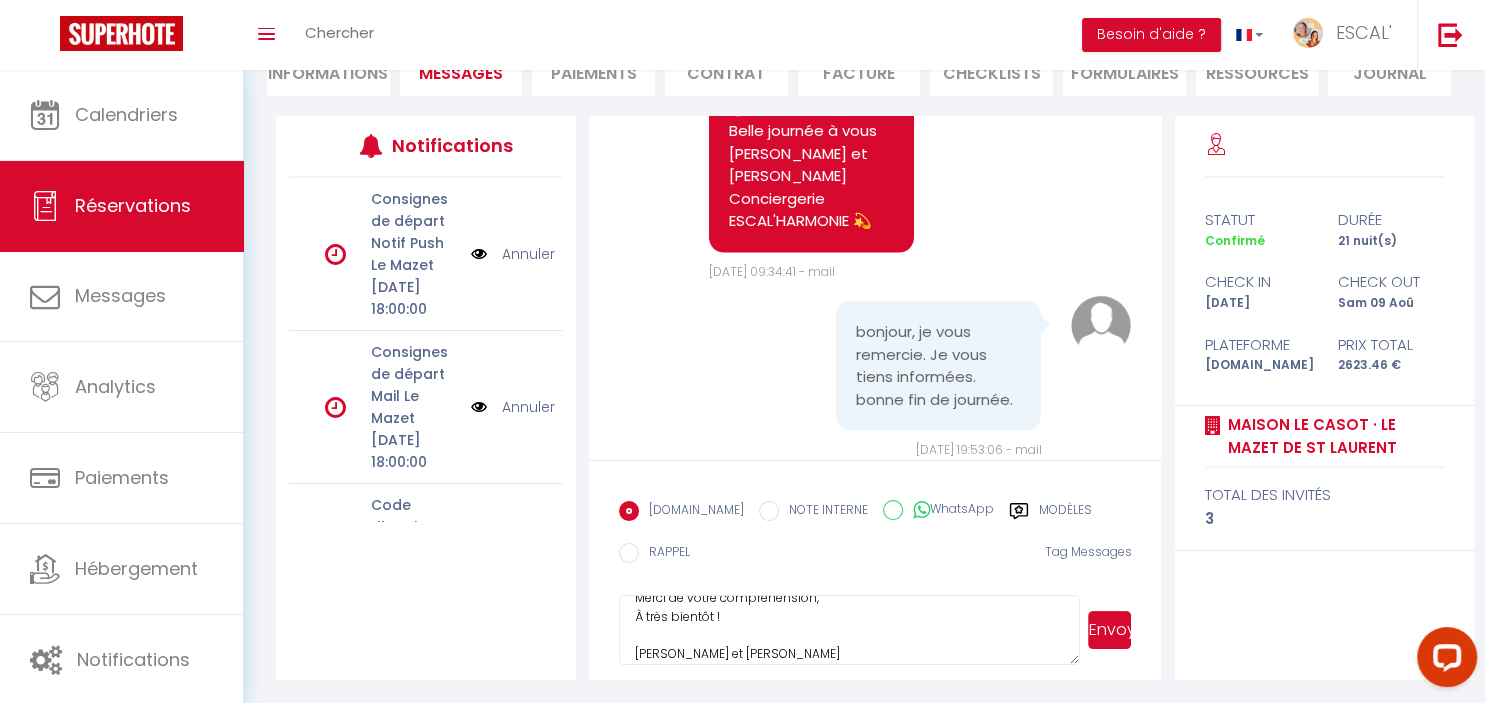 scroll, scrollTop: 250, scrollLeft: 0, axis: vertical 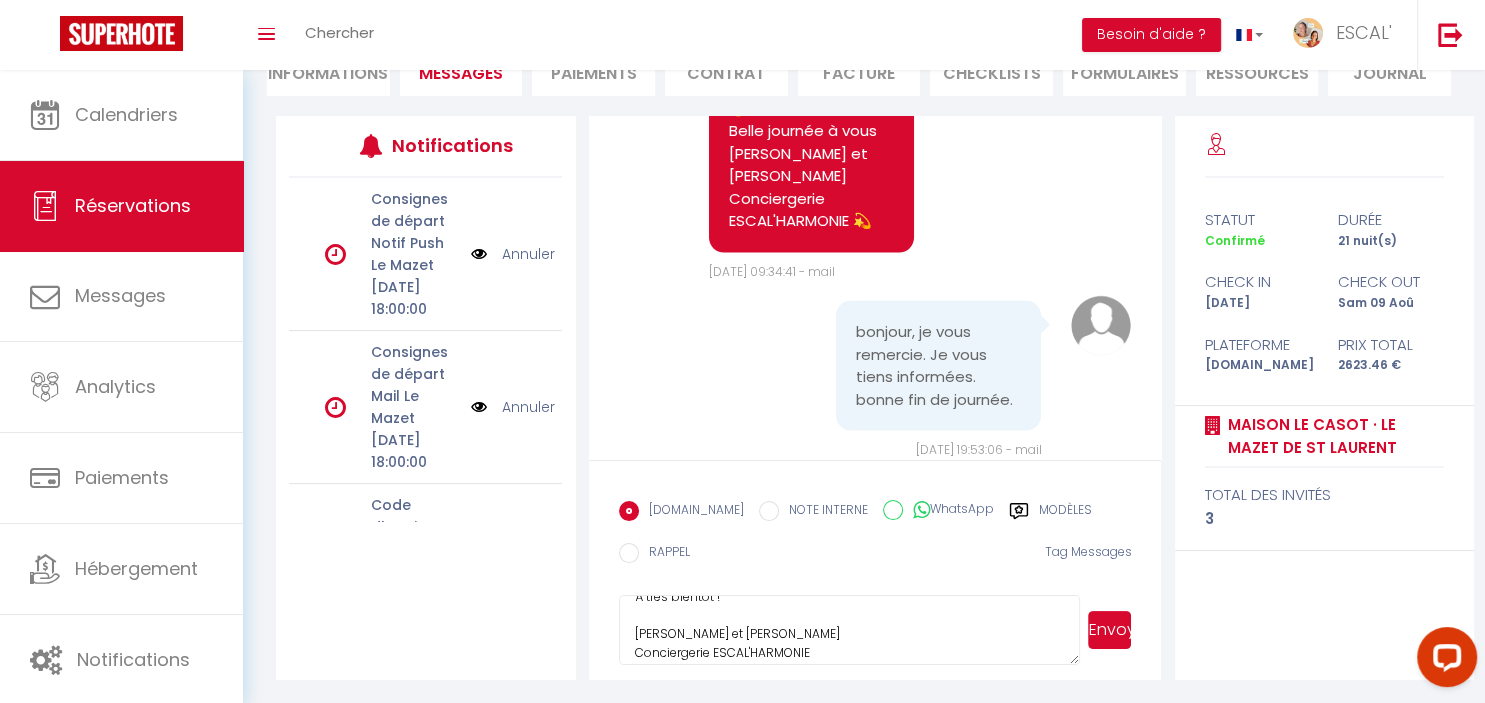 type on "Bonjour,
Petit rappel à tous nos voyageurs : pour recevoir les codes d’entrée, l’empreinte bancaire doit impérativement être réalisée en amont du séjour. Vous recevrez un message à 15h le jour de votre arrivée pour l'effectuer.
⚠️ Même si aucun montant n’est débité, il est essentiel que le compte soit suffisamment approvisionné pour que la vérification puisse aboutir. Sans cela, l’accès au logement ne pourra pas être permis.
Merci de votre compréhension,
À très bientôt !
[PERSON_NAME] et [PERSON_NAME]
Conciergerie ESCAL'HARMONIE" 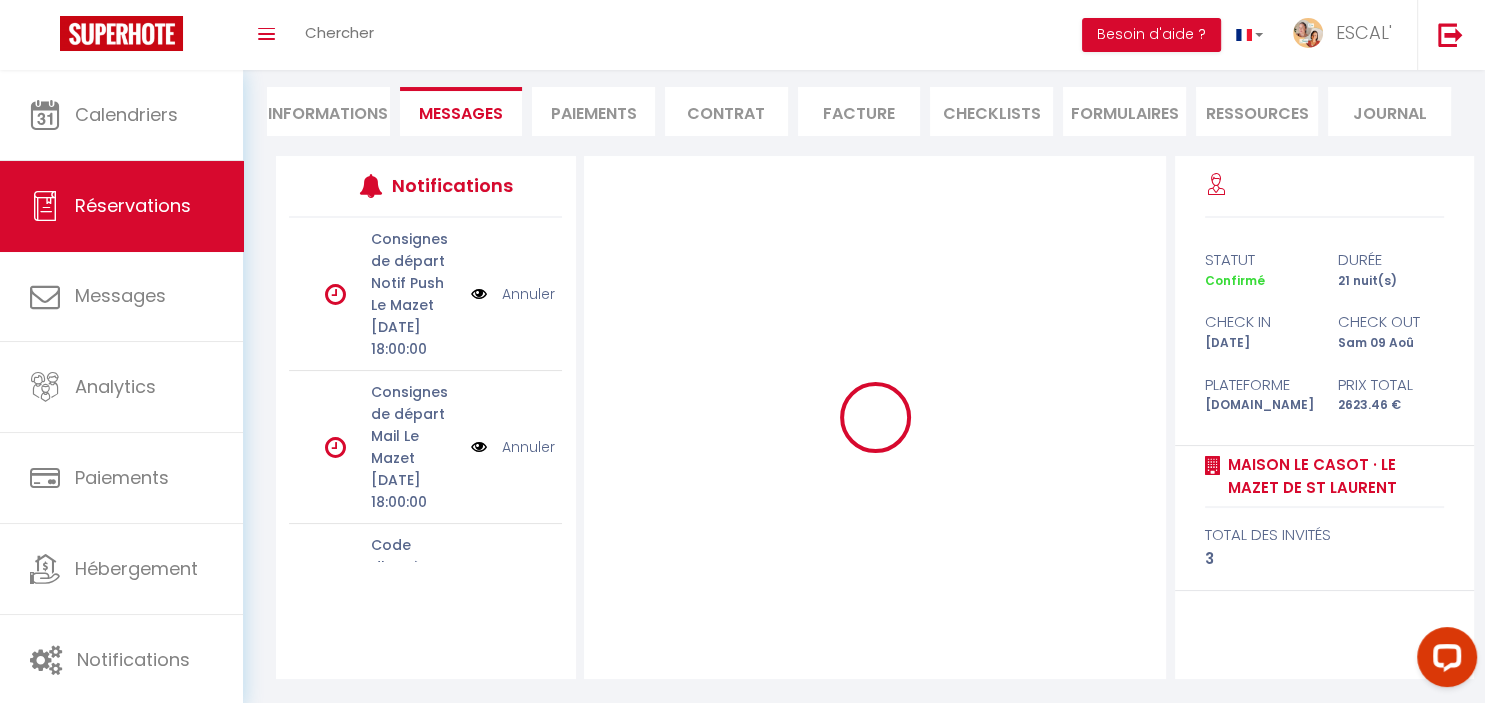 scroll, scrollTop: 175, scrollLeft: 0, axis: vertical 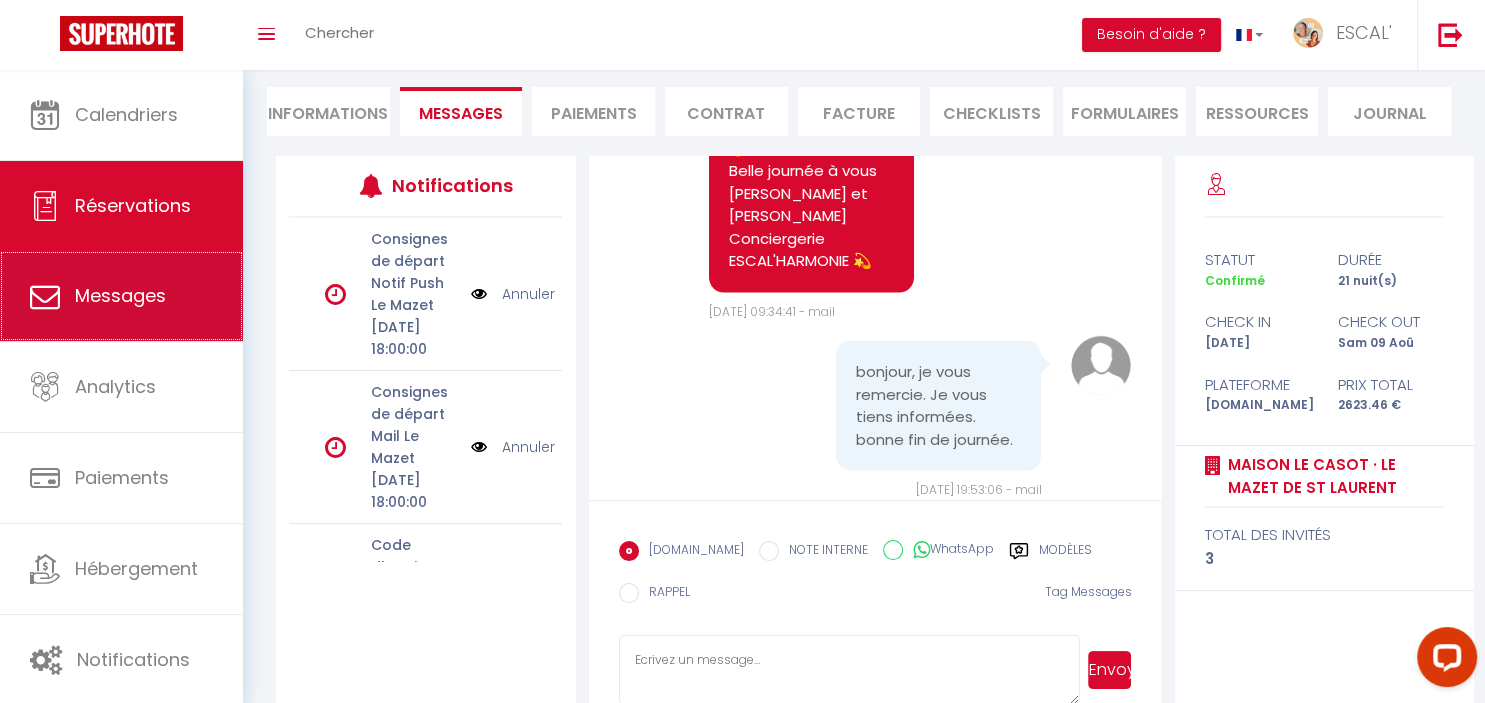 click on "Messages" at bounding box center [121, 296] 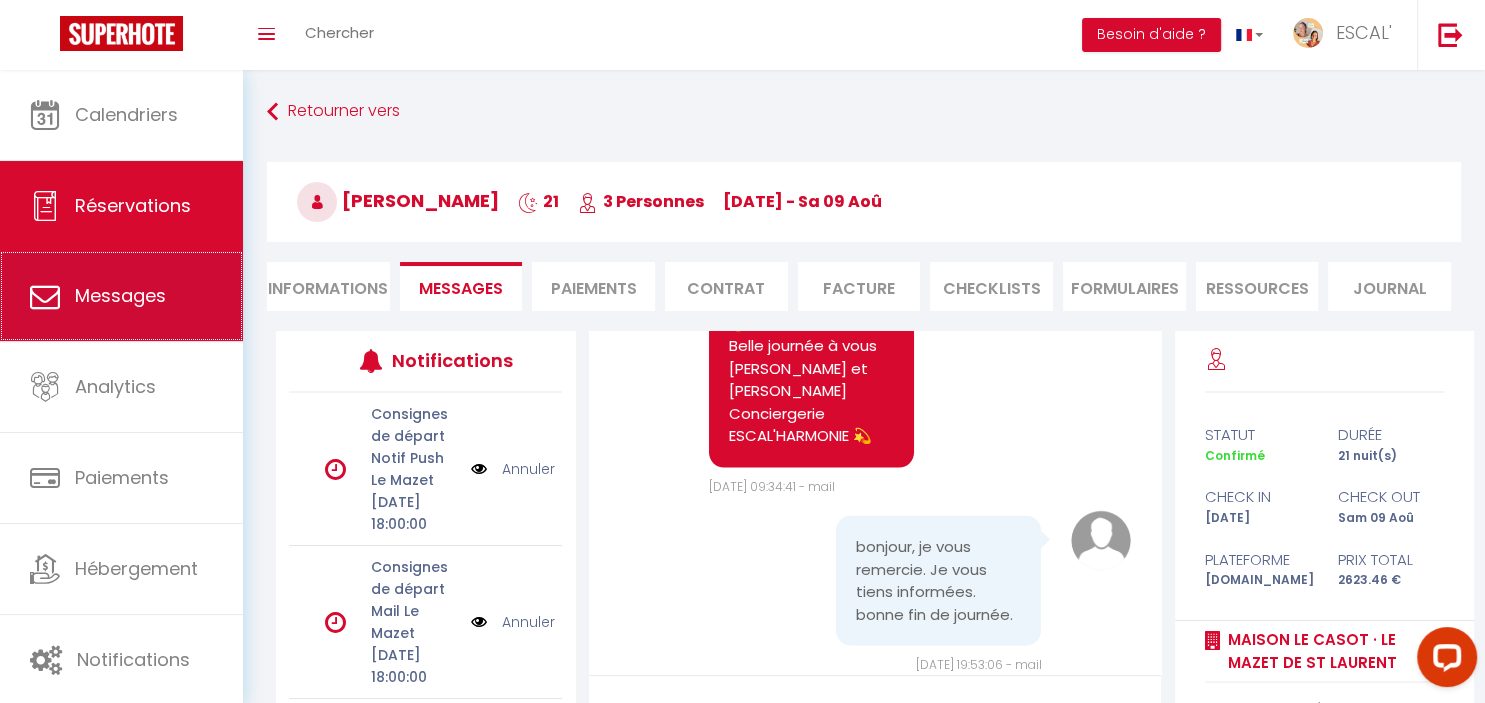 select on "message" 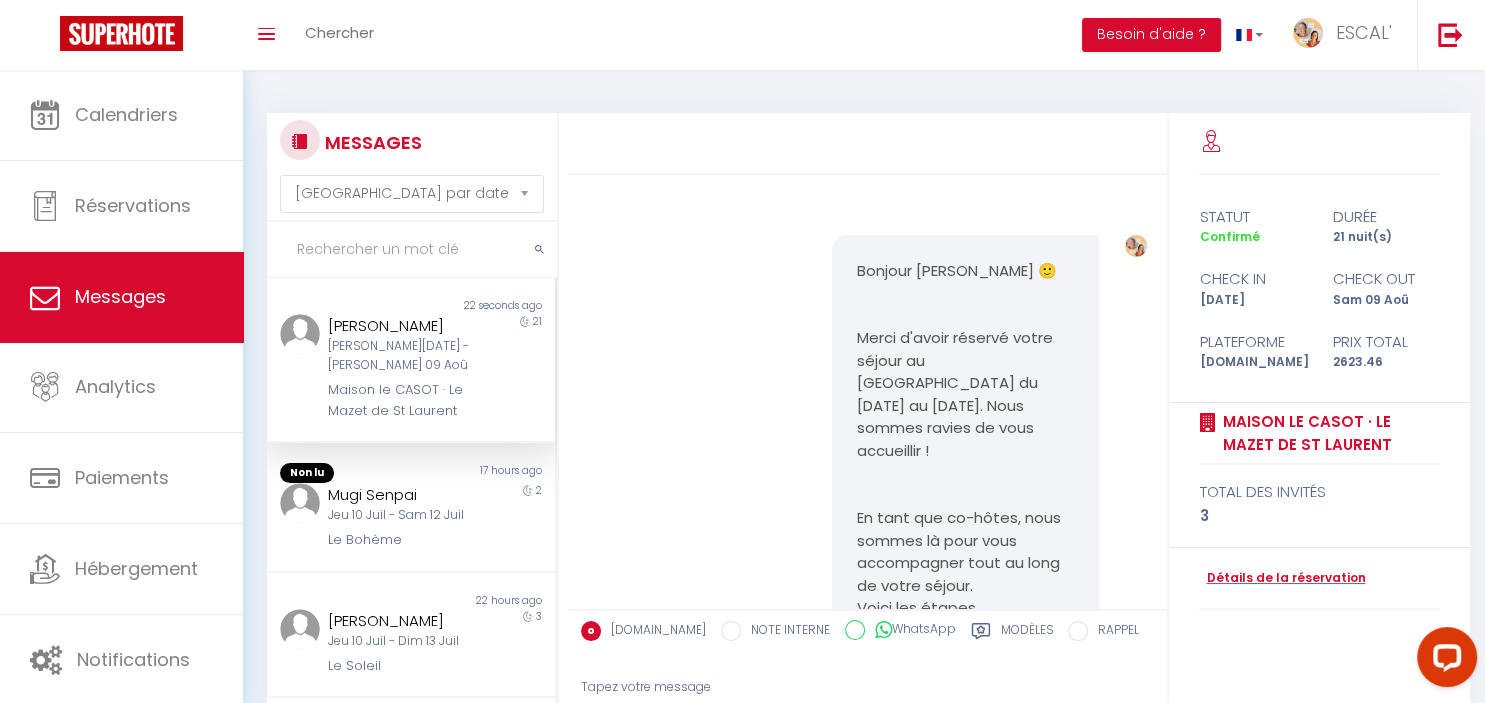 scroll, scrollTop: 4189, scrollLeft: 0, axis: vertical 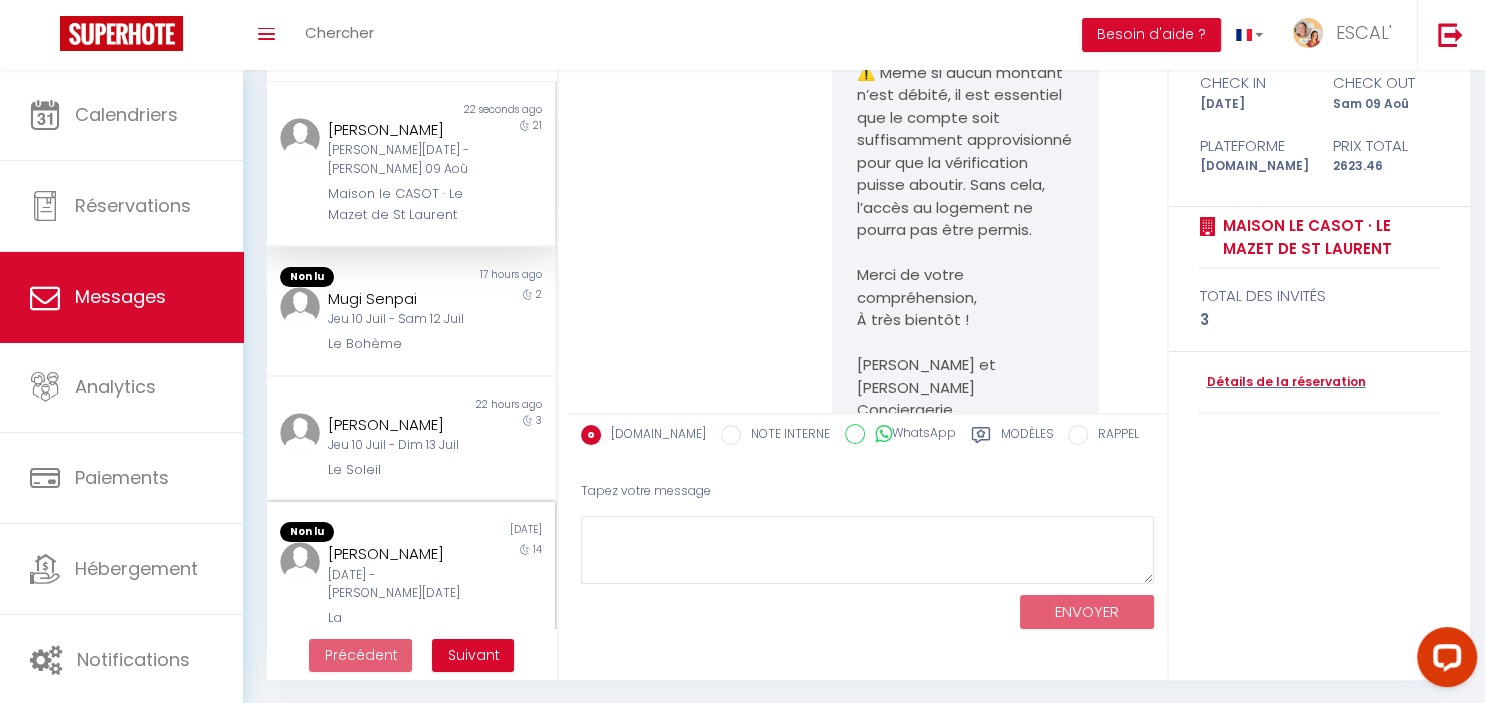 click on "[PERSON_NAME]" at bounding box center (399, 554) 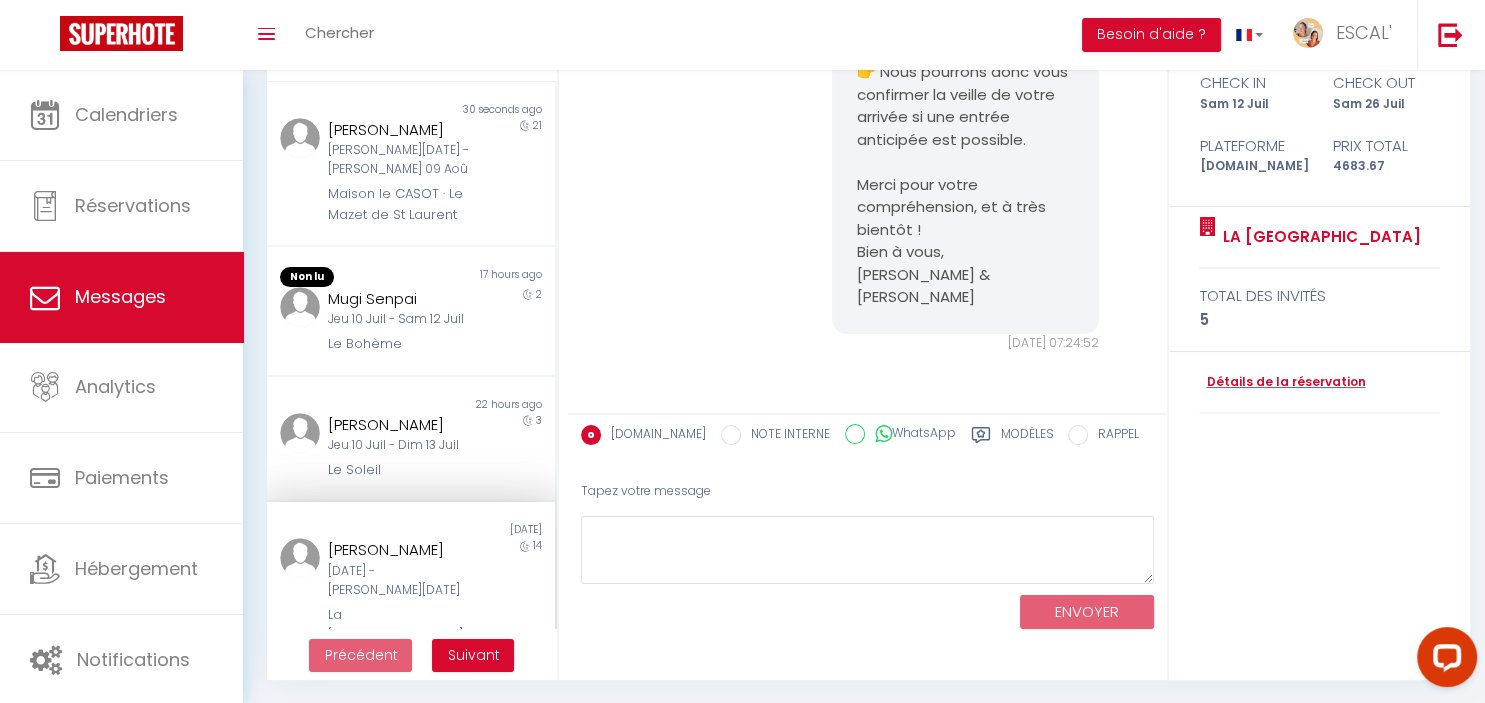 scroll, scrollTop: 8028, scrollLeft: 0, axis: vertical 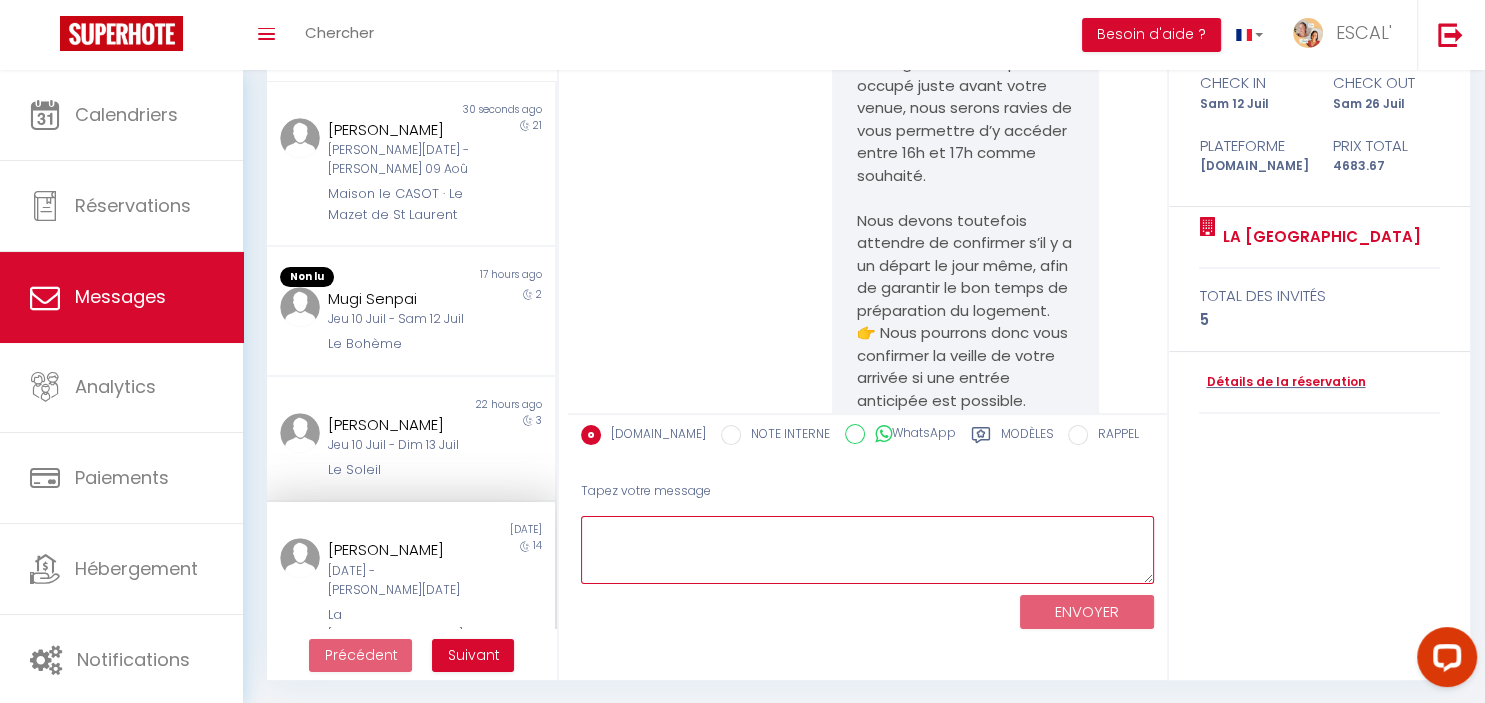 click at bounding box center [867, 550] 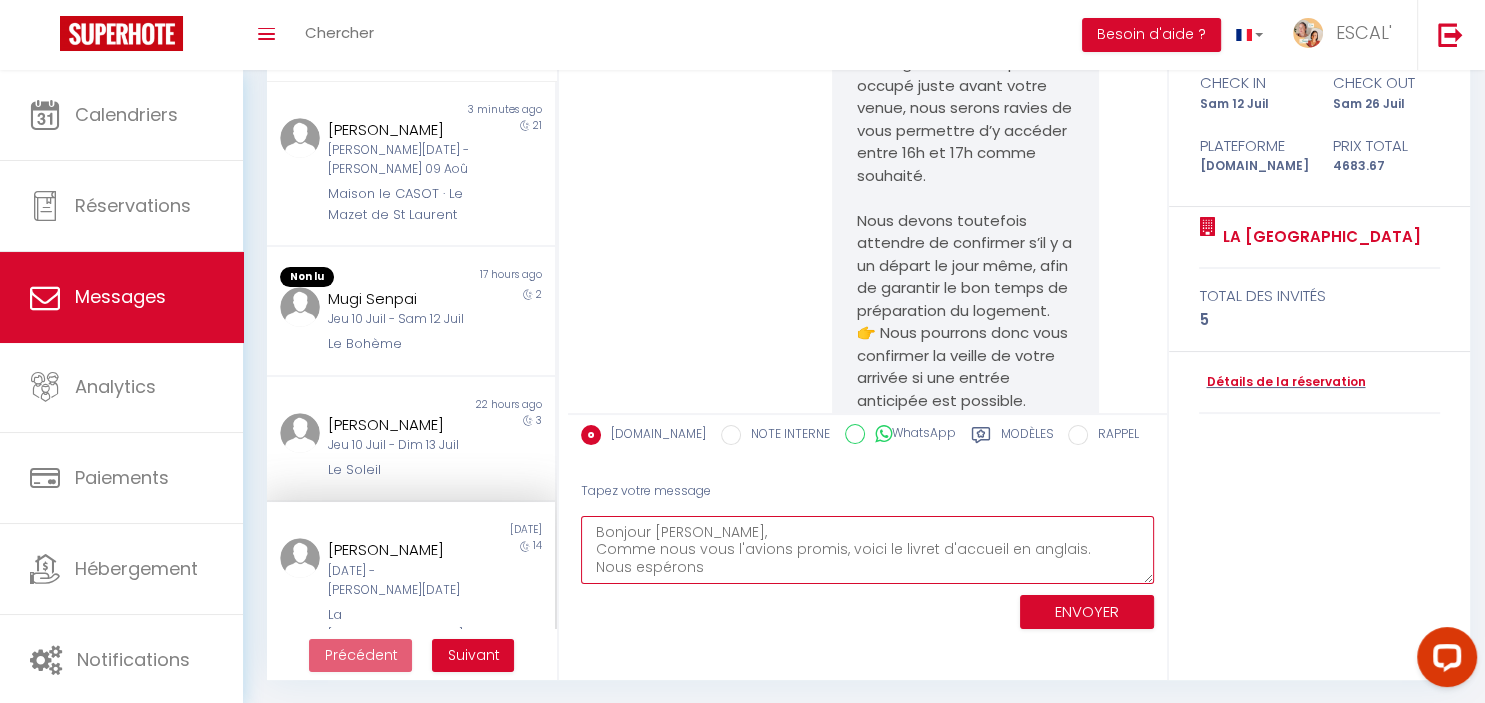 click on "Bonjour [PERSON_NAME],
Comme nous vous l'avions promis, voici le livret d'accueil en anglais.
Nous espérons" at bounding box center [867, 550] 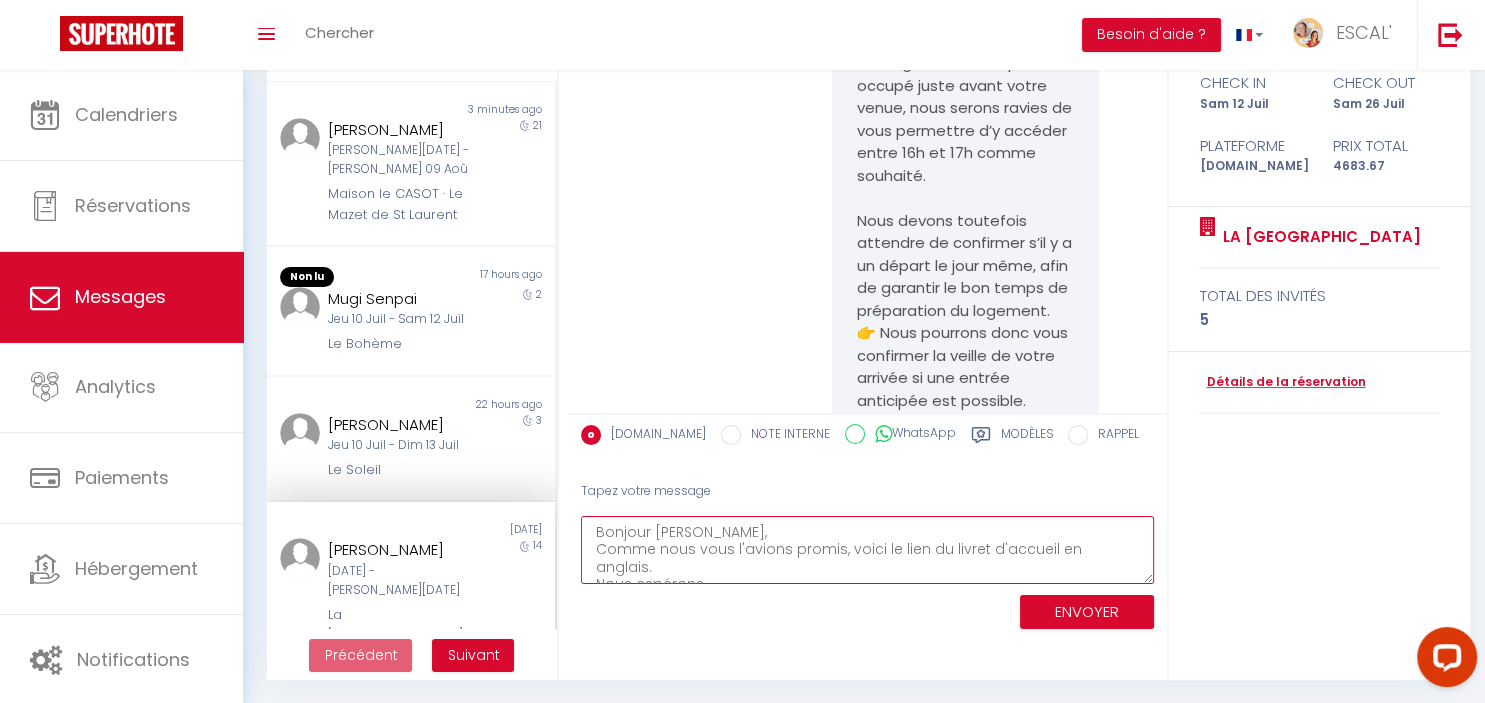 click on "Bonjour [PERSON_NAME],
Comme nous vous l'avions promis, voici le lien du livret d'accueil en anglais.
Nous espérons" at bounding box center (867, 550) 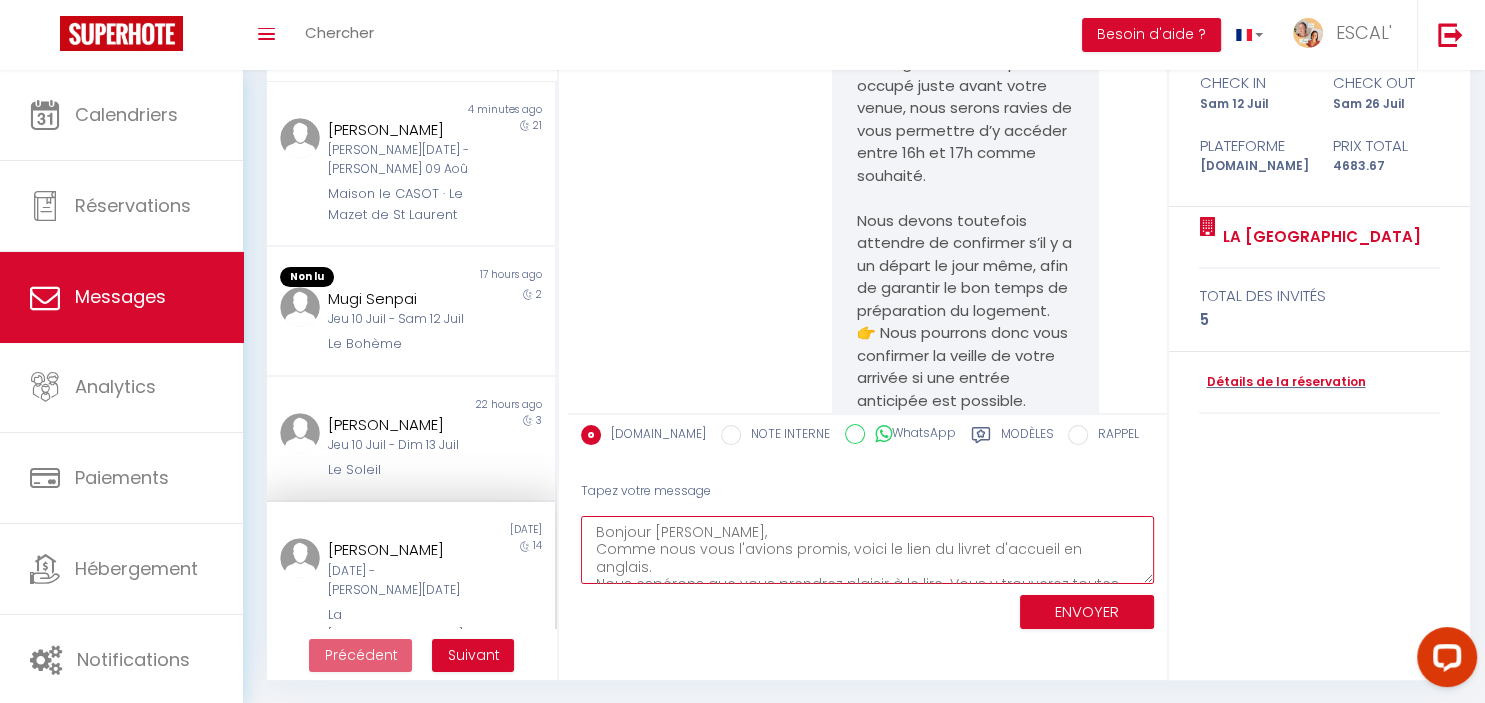 scroll, scrollTop: 12, scrollLeft: 0, axis: vertical 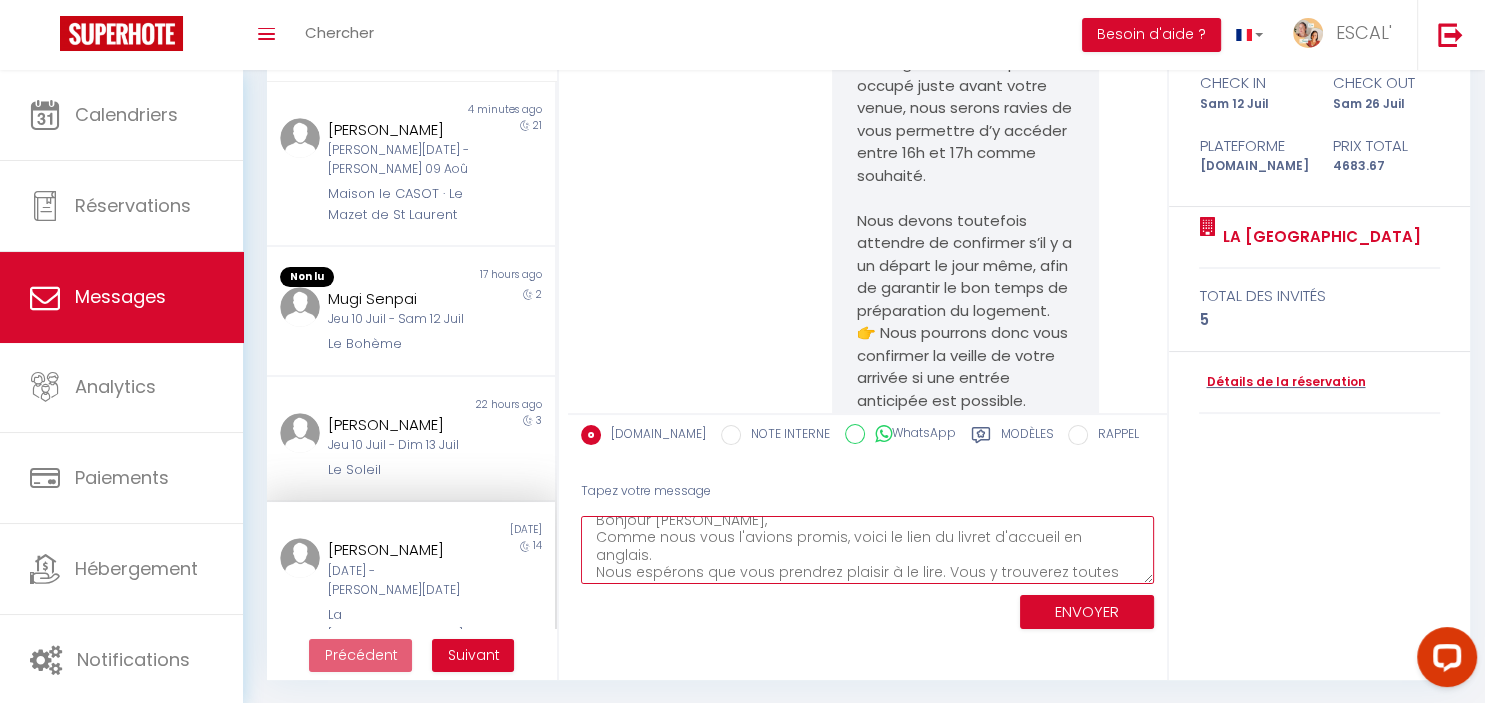 click on "Bonjour [PERSON_NAME],
Comme nous vous l'avions promis, voici le lien du livret d'accueil en anglais.
Nous espérons que vous prendrez plaisir à le lire. Vous y trouverez toutes les informations utiles pour profiter pleinement de votre séjour." at bounding box center [867, 550] 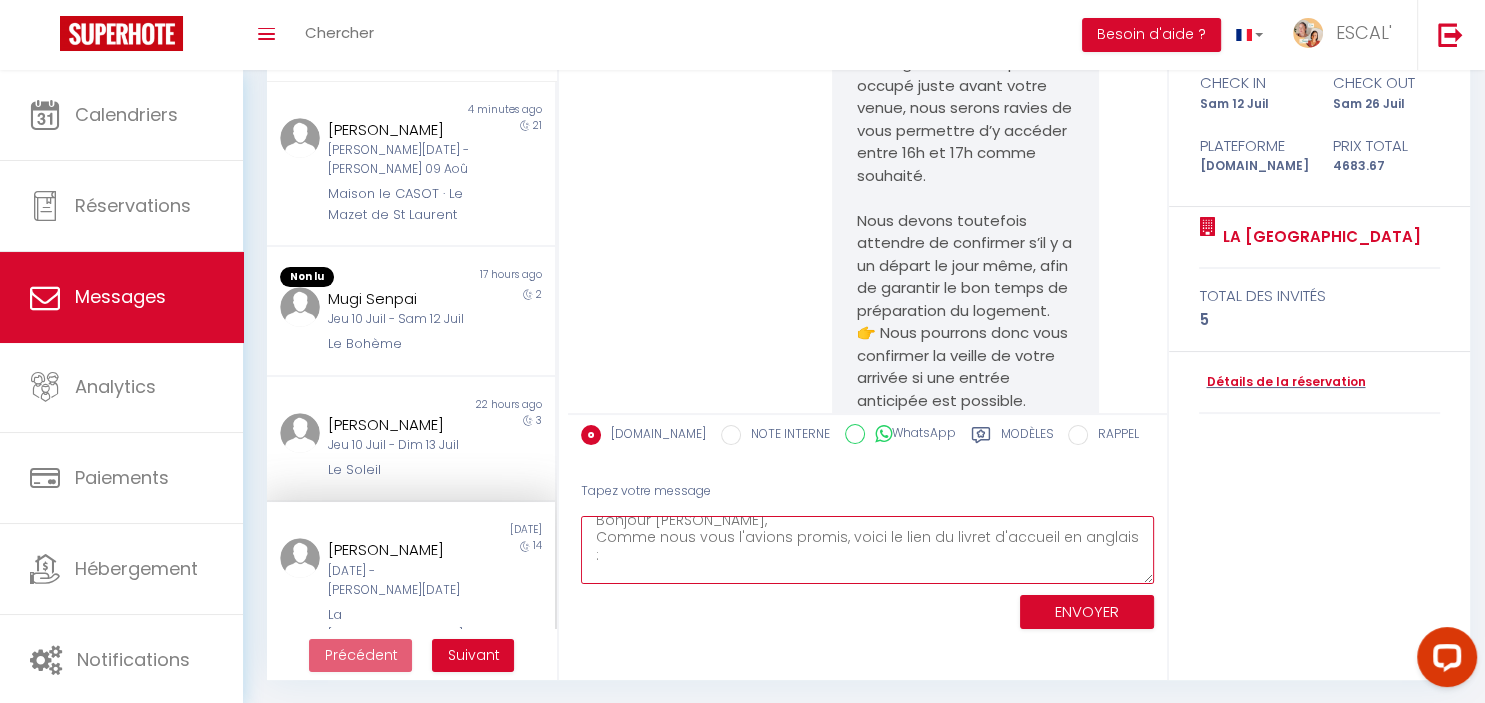 paste on "[URL][DOMAIN_NAME]" 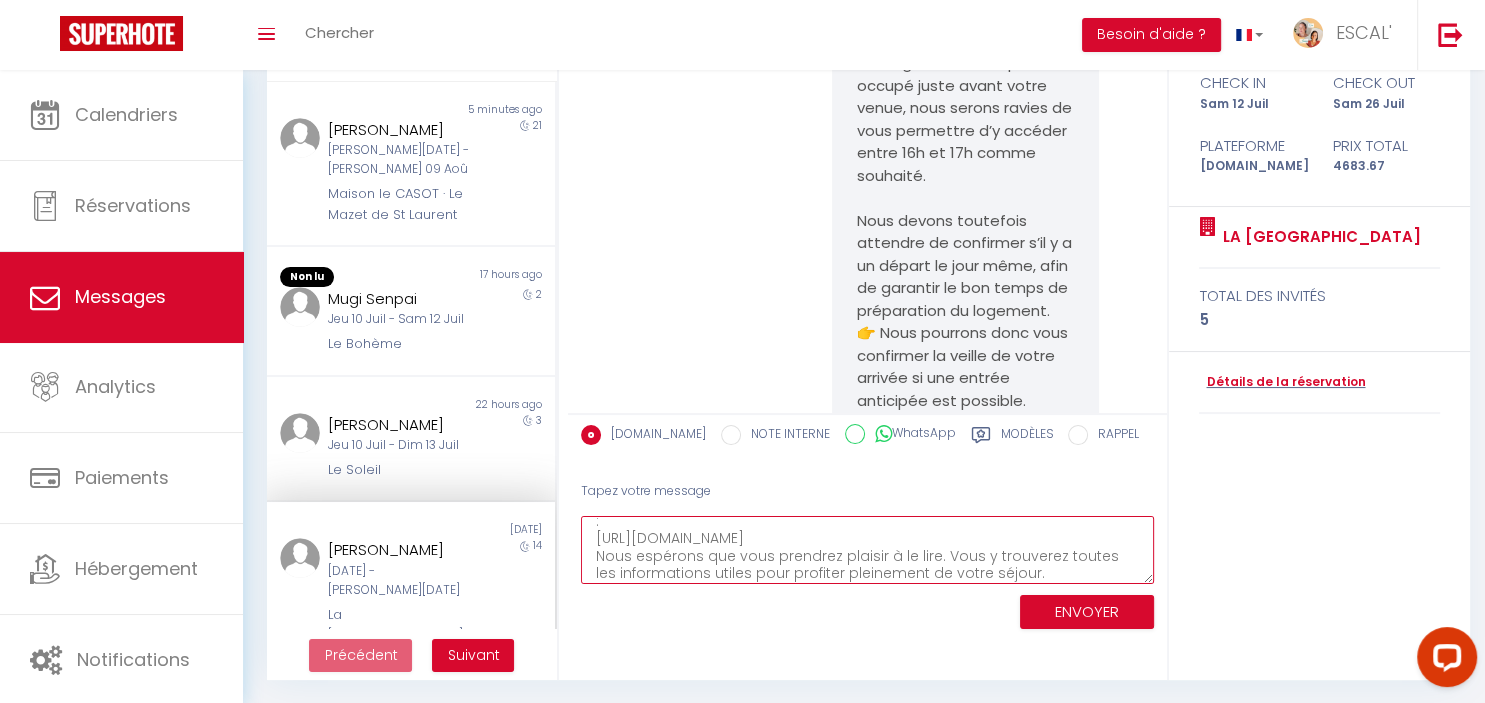 scroll, scrollTop: 64, scrollLeft: 0, axis: vertical 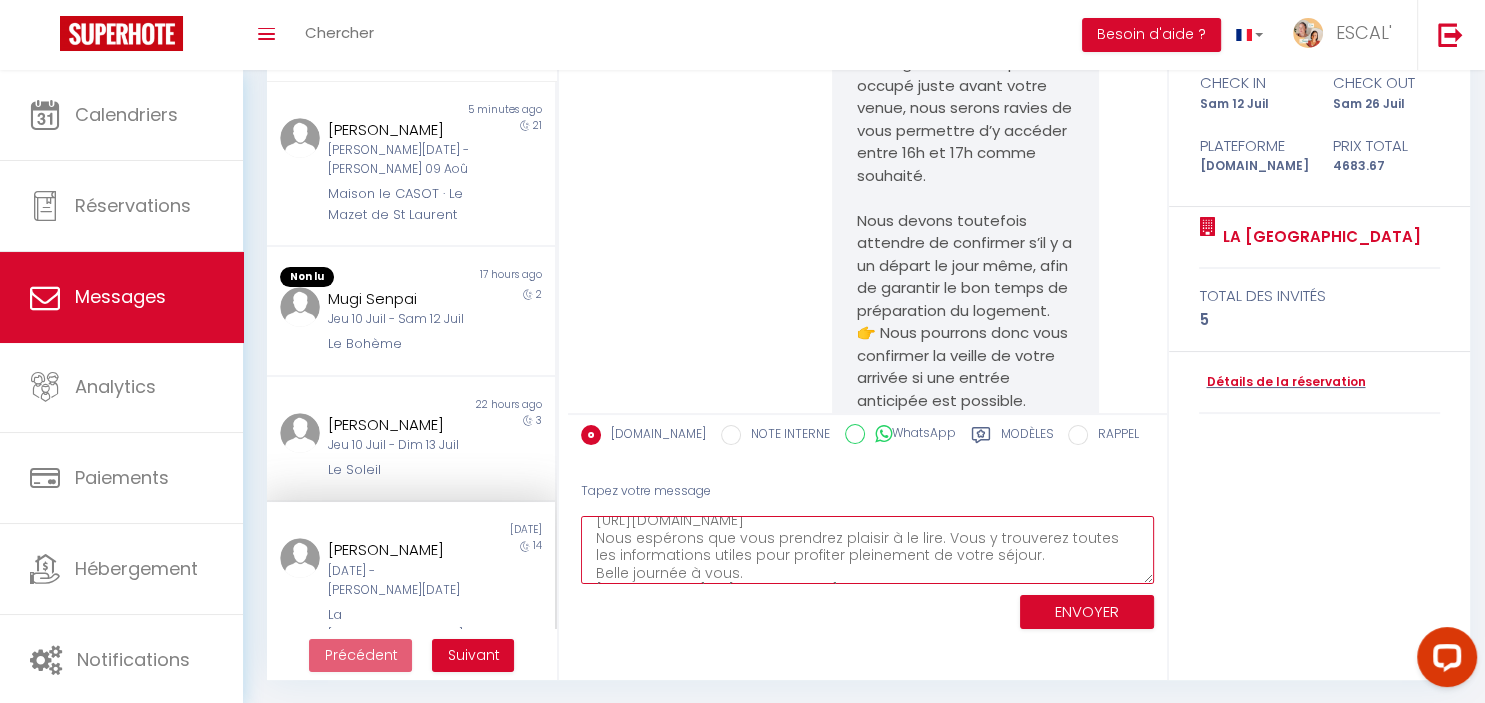 click on "Bonjour Anne,
Comme nous vous l'avions promis, voici le lien du livret d'accueil en anglais :
[URL][DOMAIN_NAME]
Nous espérons que vous prendrez plaisir à le lire. Vous y trouverez toutes les informations utiles pour profiter pleinement de votre séjour.
Belle journée à vous.
[PERSON_NAME] et [PERSON_NAME]
Conciergerie ESCAL'HARMONIE" at bounding box center [867, 550] 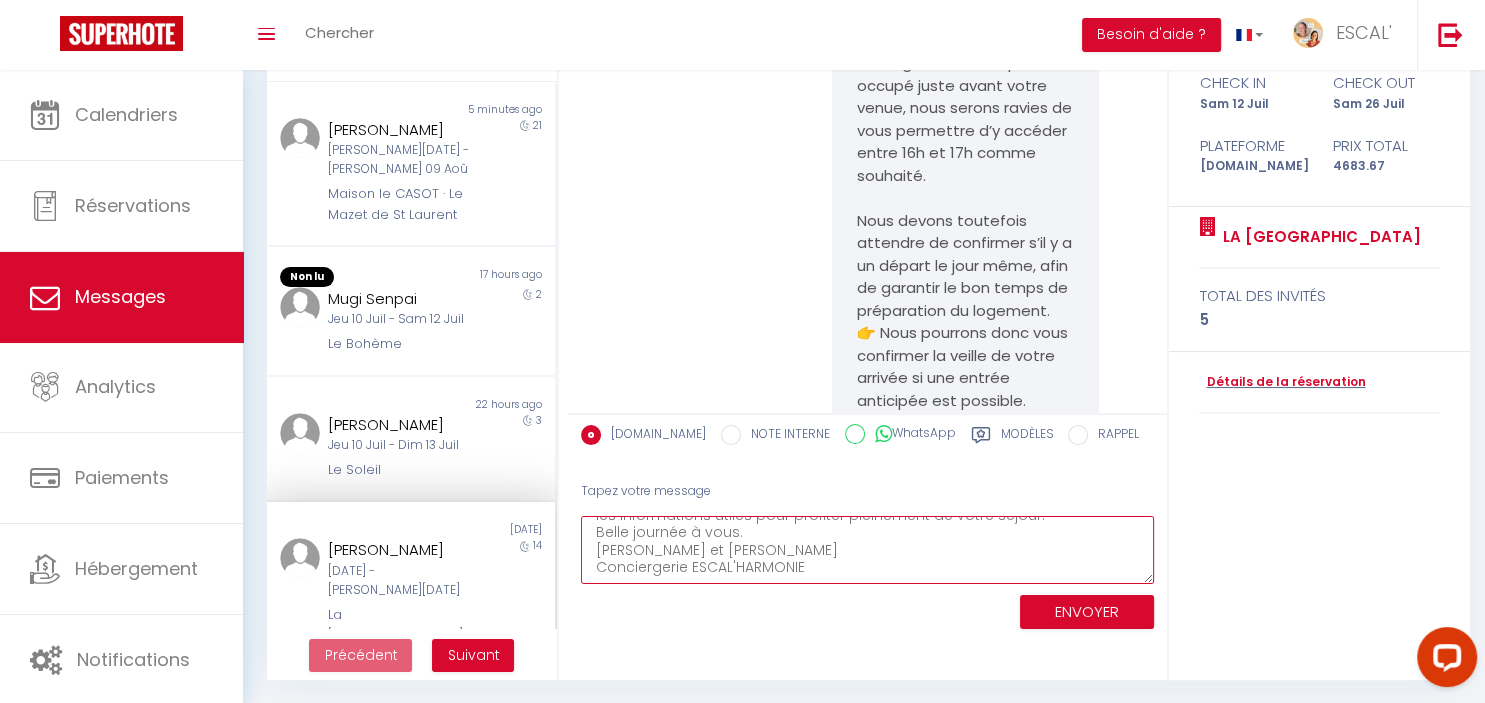 scroll, scrollTop: 152, scrollLeft: 0, axis: vertical 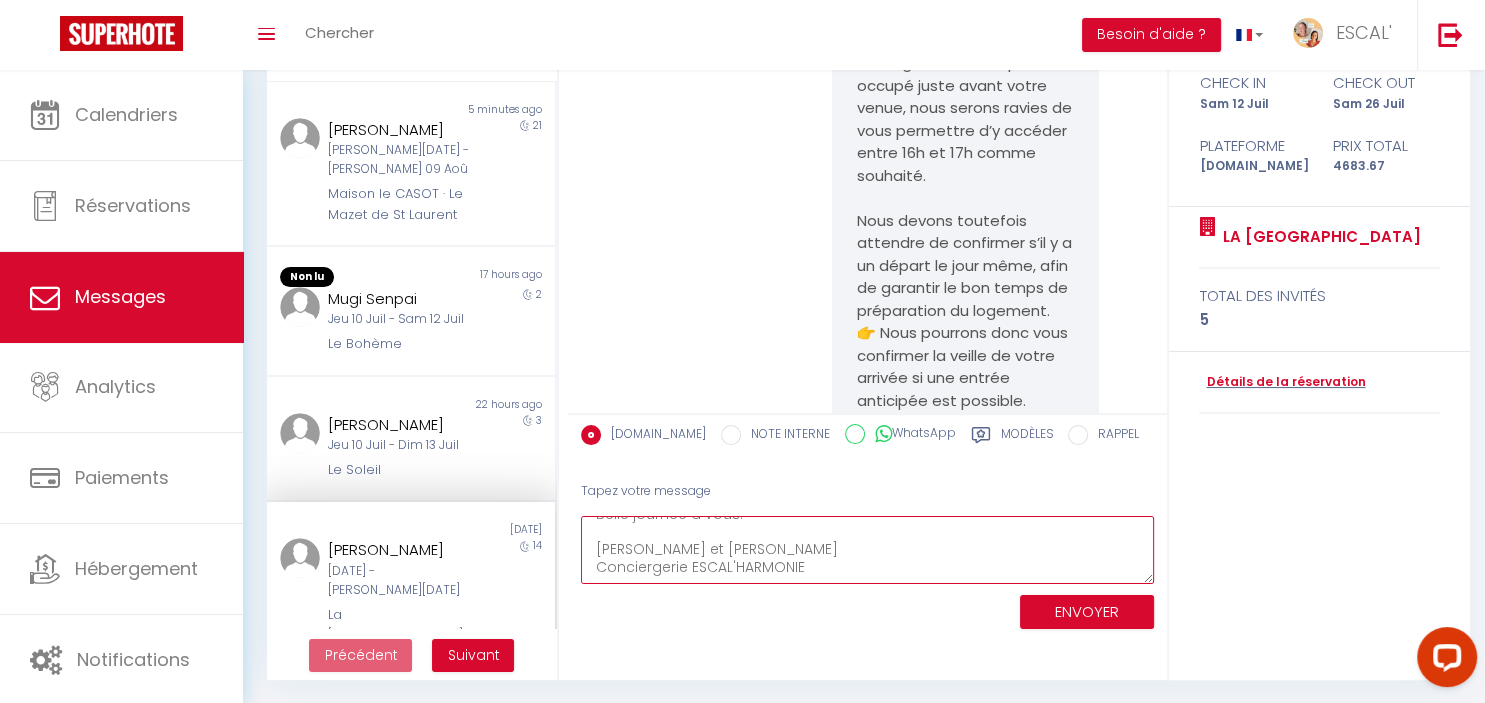 type on "Bonjour Anne,
Comme nous vous l'avions promis, voici le lien du livret d'accueil en anglais :
[URL][DOMAIN_NAME]
Nous espérons que vous prendrez plaisir à le lire. Vous y trouverez toutes les informations utiles pour profiter pleinement de votre séjour.
Belle journée à vous.
[PERSON_NAME] et [PERSON_NAME]
Conciergerie ESCAL'HARMONIE" 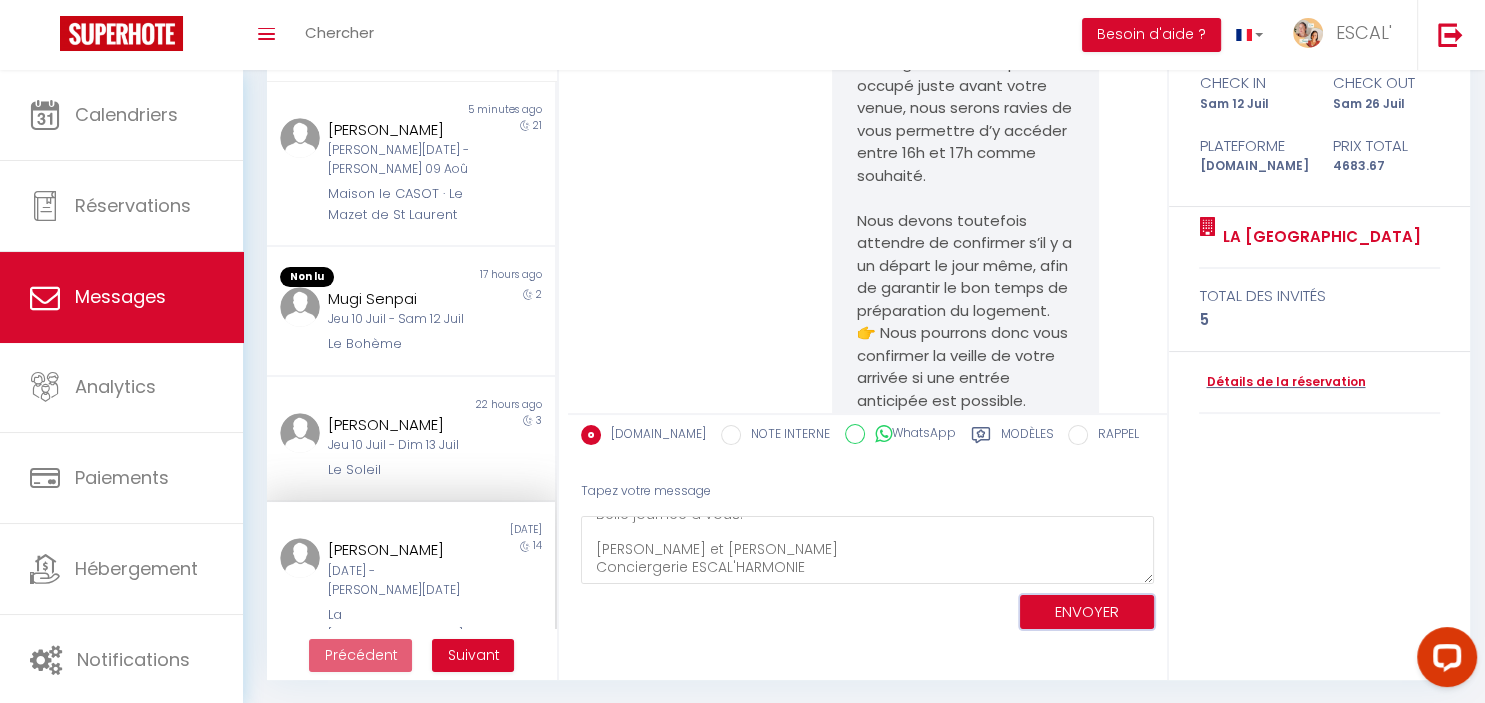 click on "ENVOYER" at bounding box center (1087, 612) 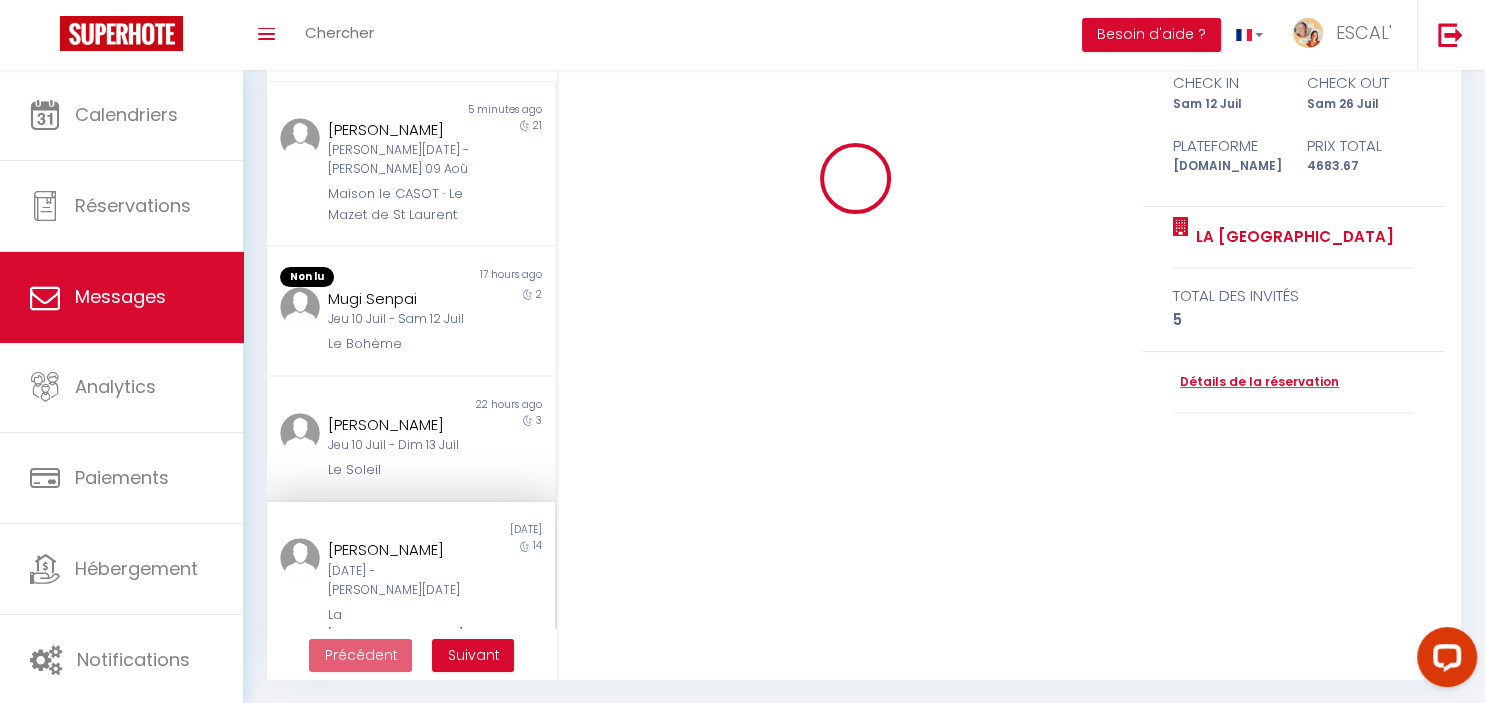 type 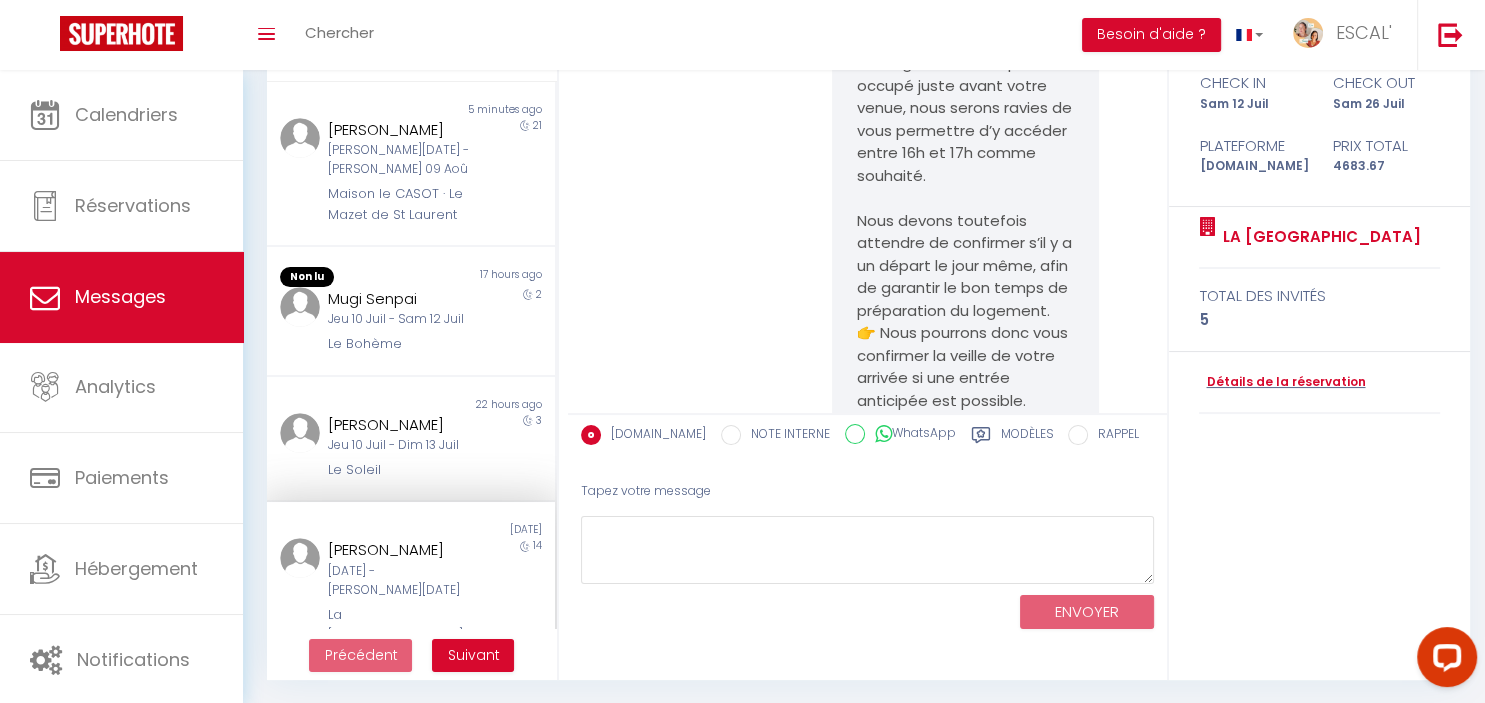 scroll, scrollTop: 8739, scrollLeft: 0, axis: vertical 